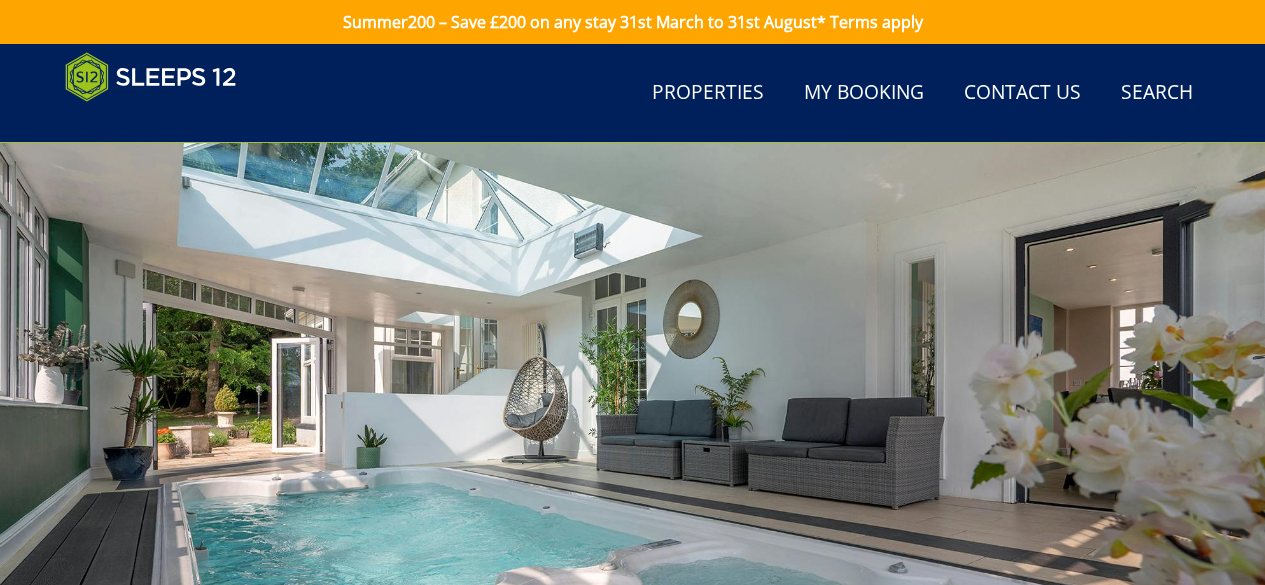 scroll, scrollTop: 643, scrollLeft: 0, axis: vertical 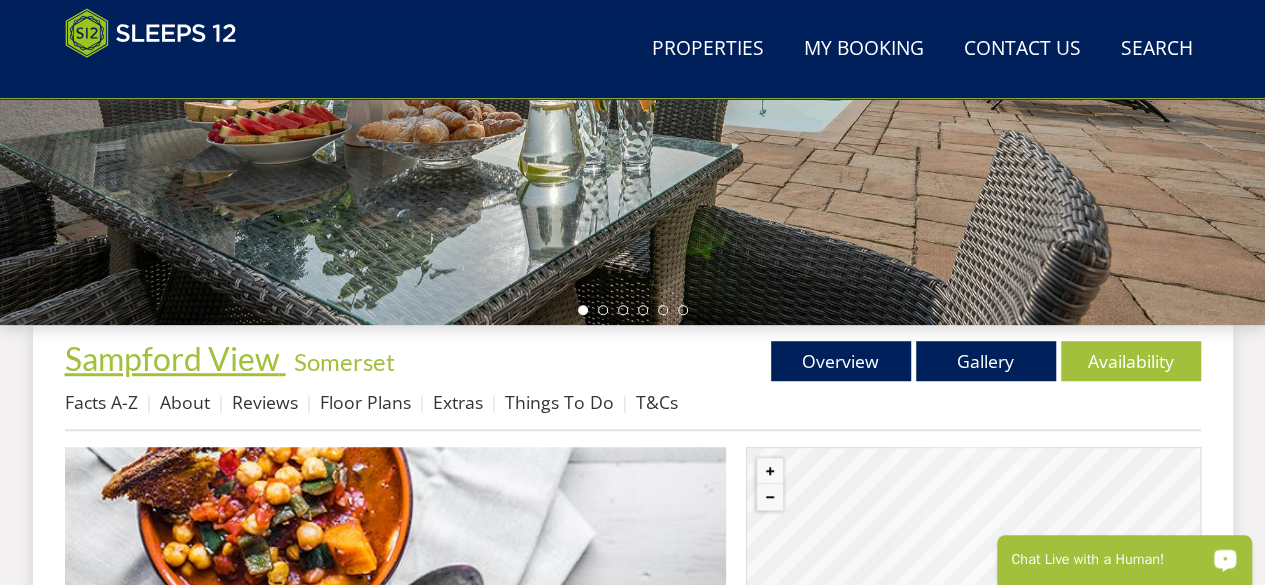 click on "Sampford View" at bounding box center (172, 358) 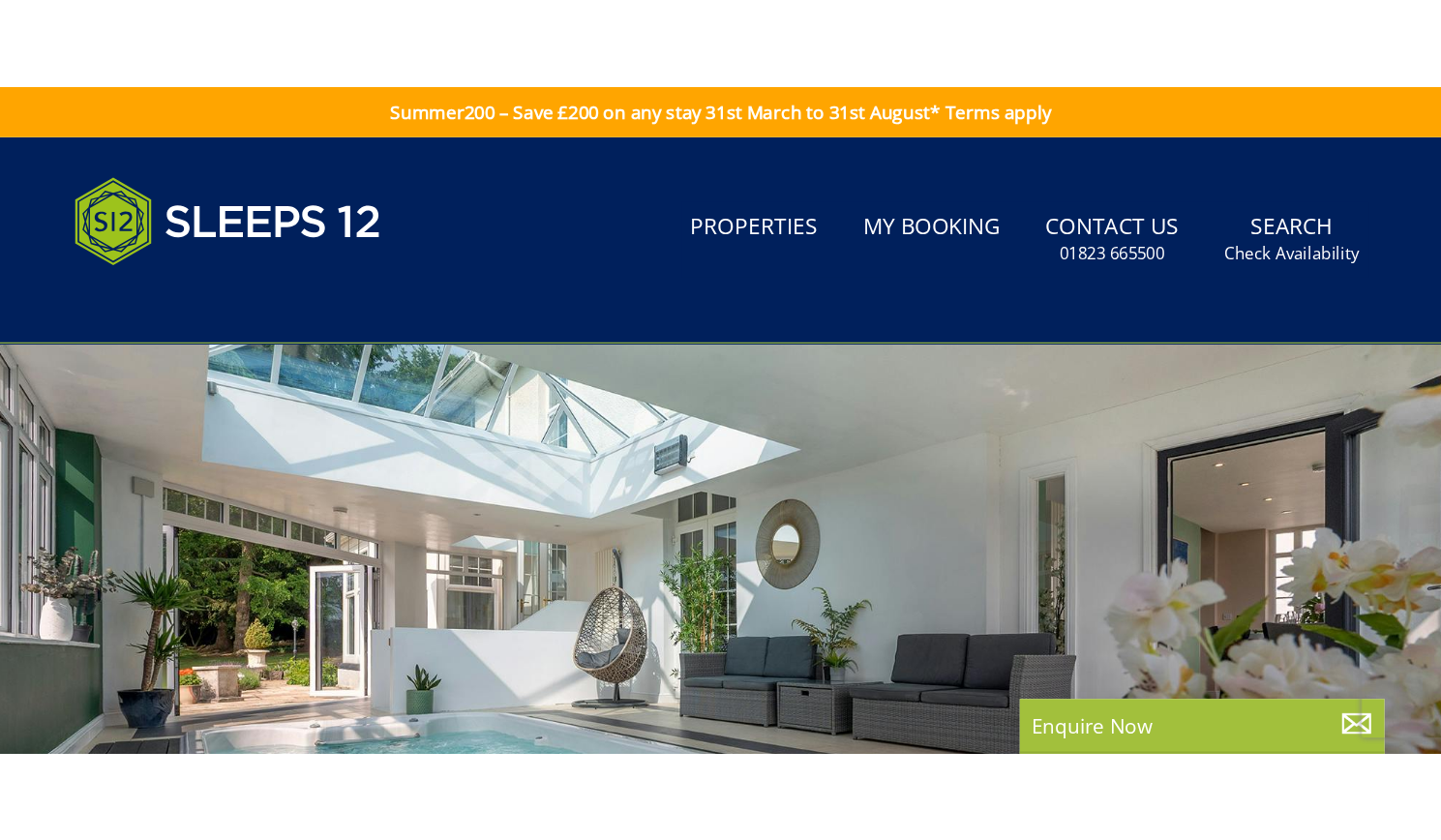 scroll, scrollTop: 290, scrollLeft: 0, axis: vertical 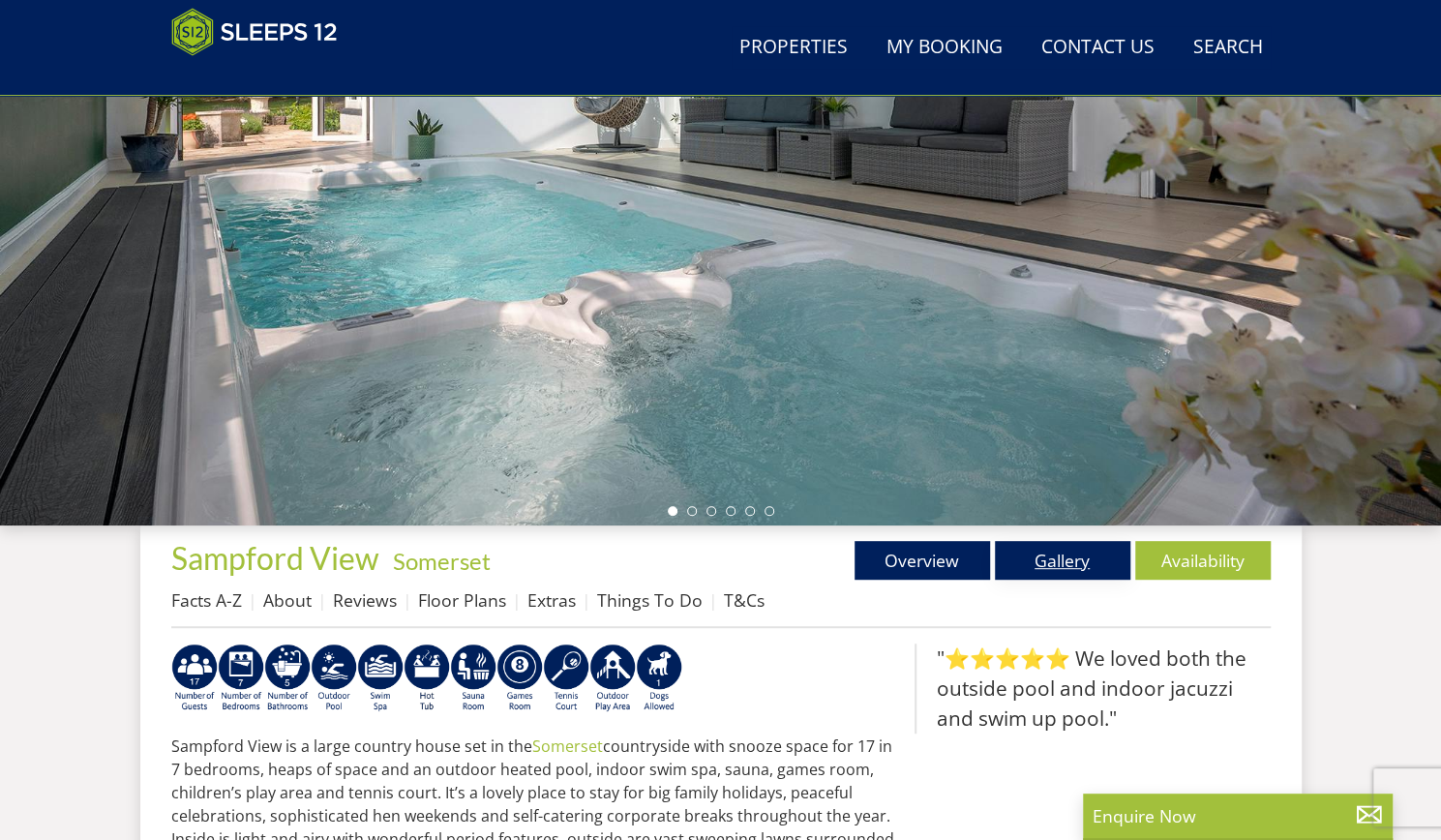 click on "Gallery" at bounding box center (1063, 560) 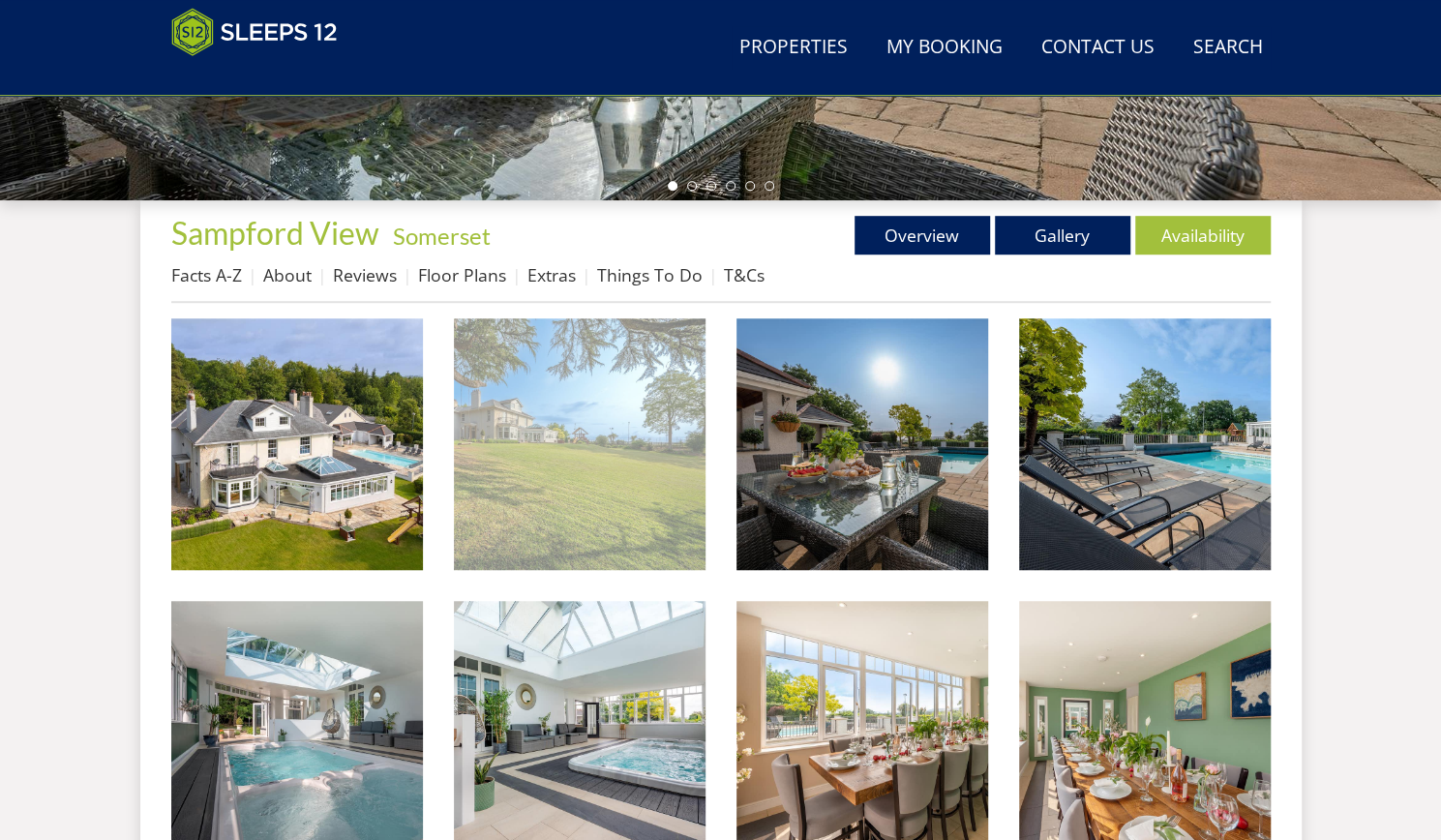 scroll, scrollTop: 621, scrollLeft: 0, axis: vertical 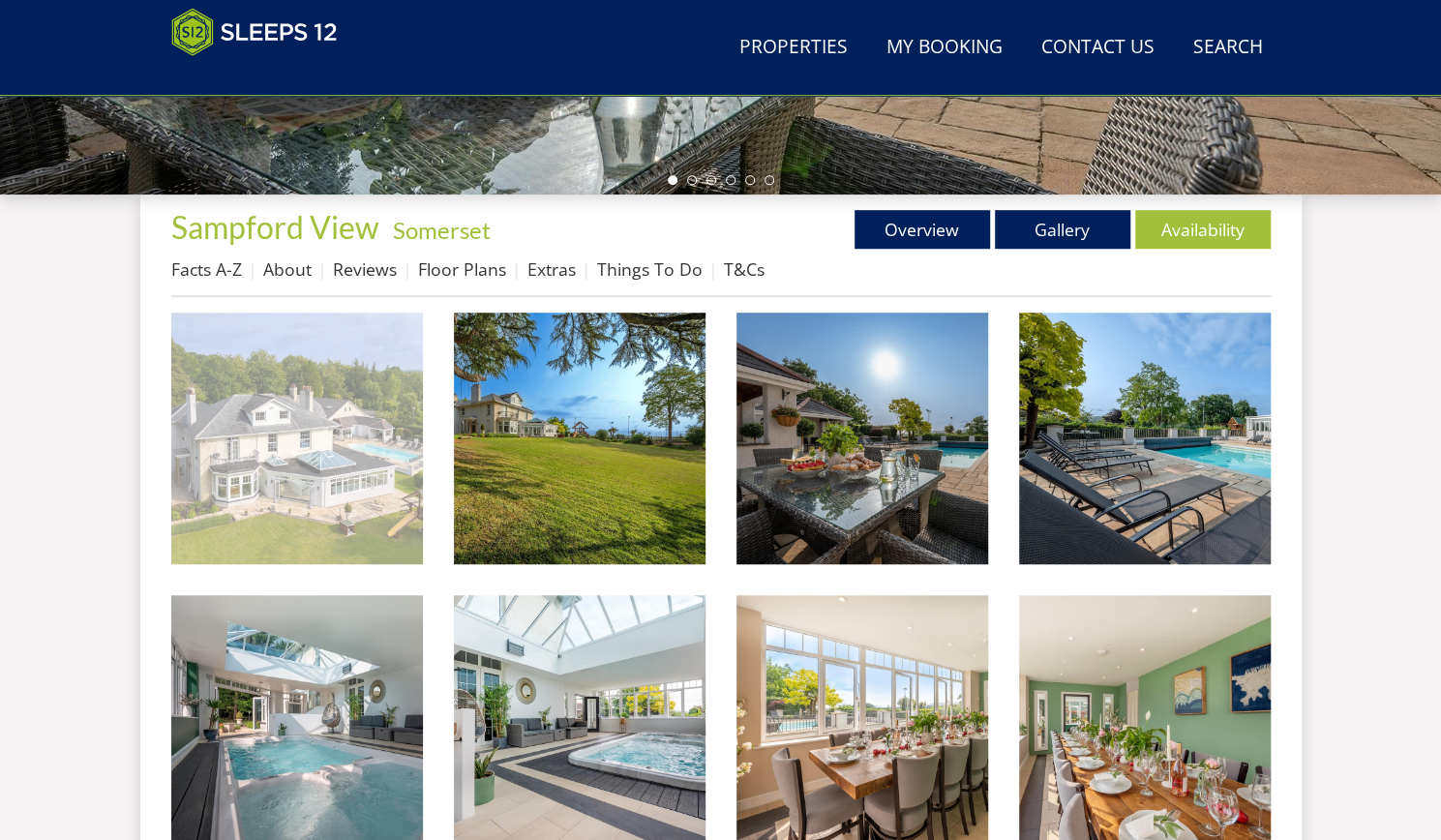 click at bounding box center (297, 438) 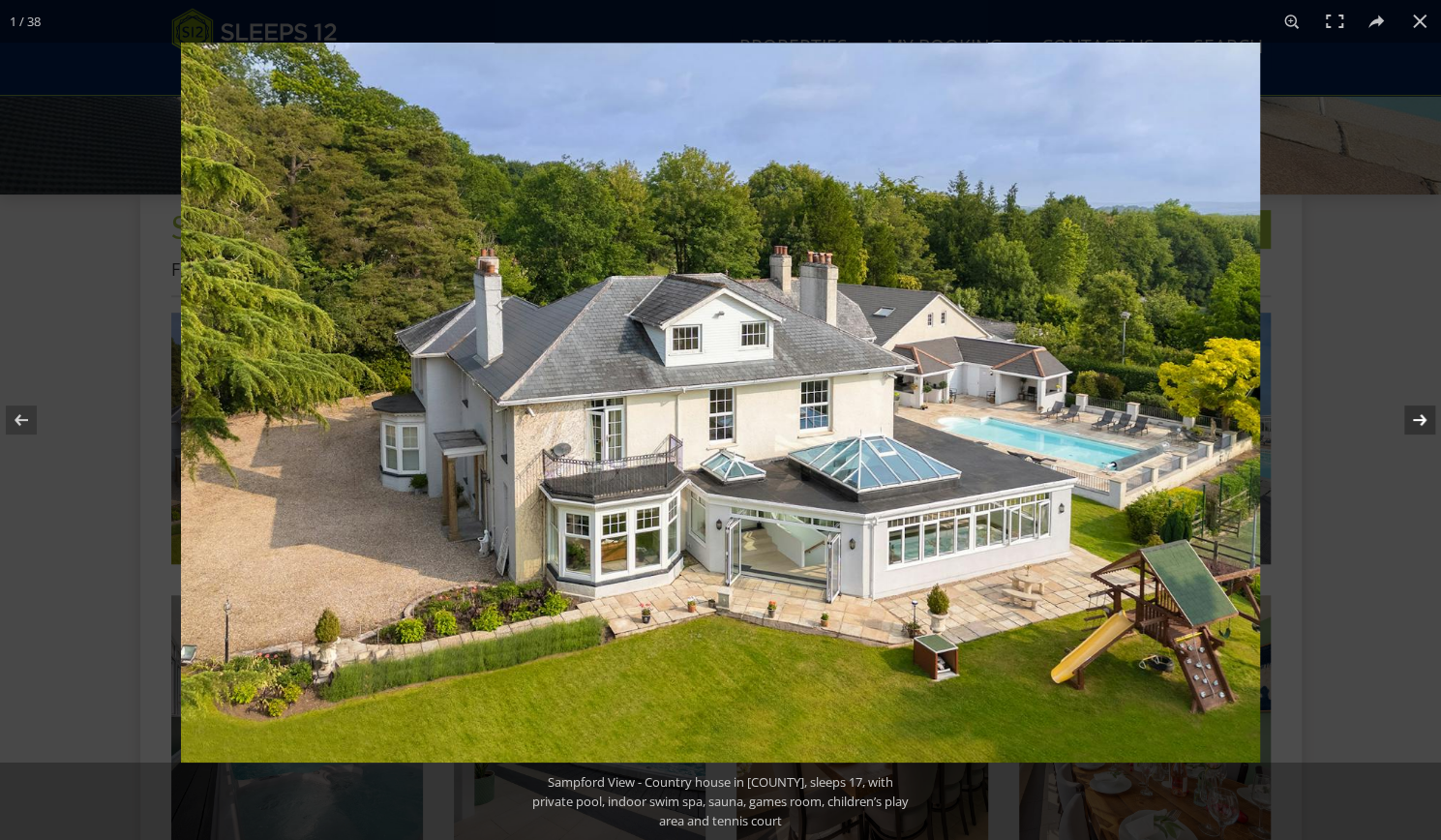click at bounding box center (1407, 420) 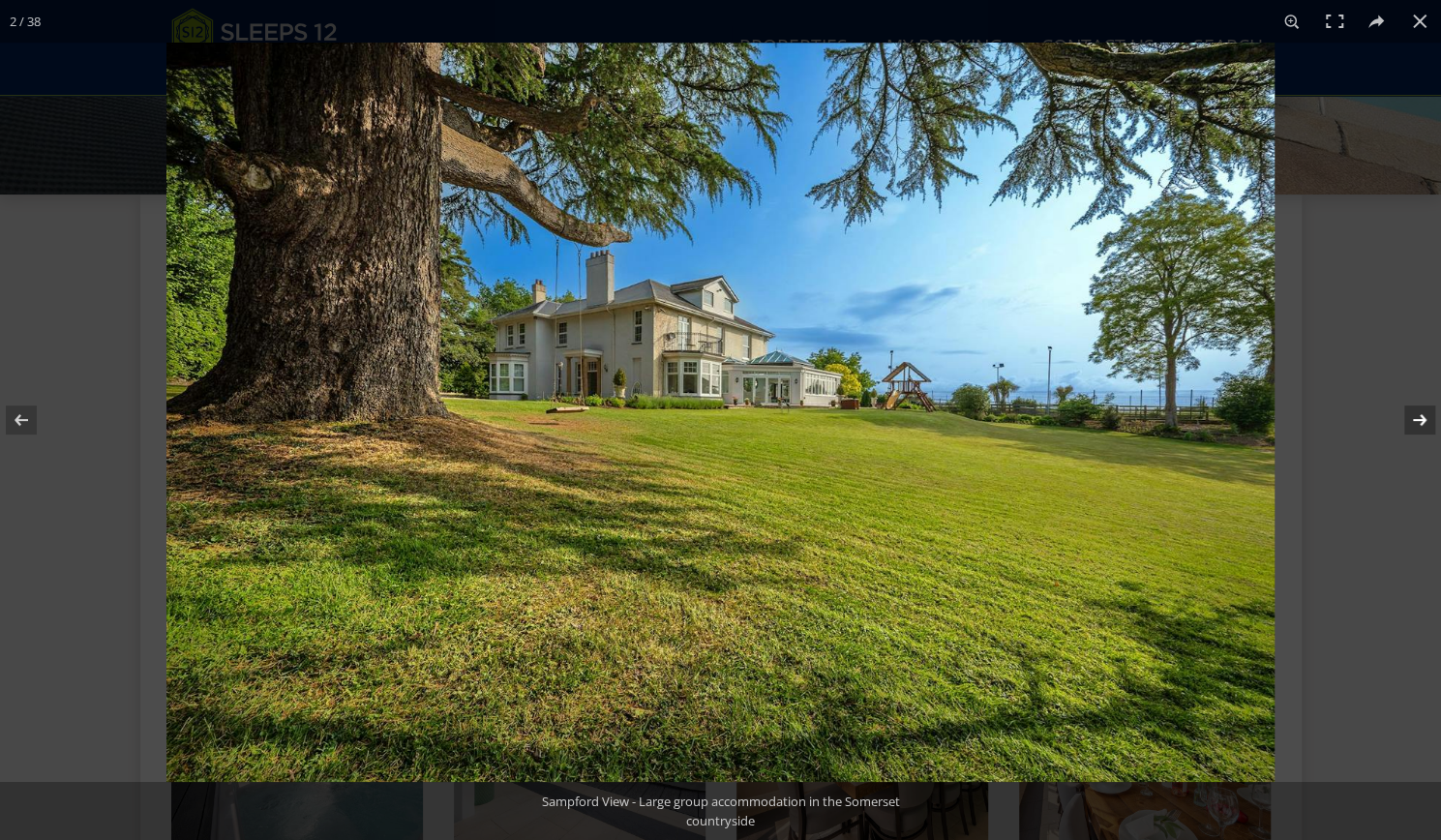 click at bounding box center [1407, 420] 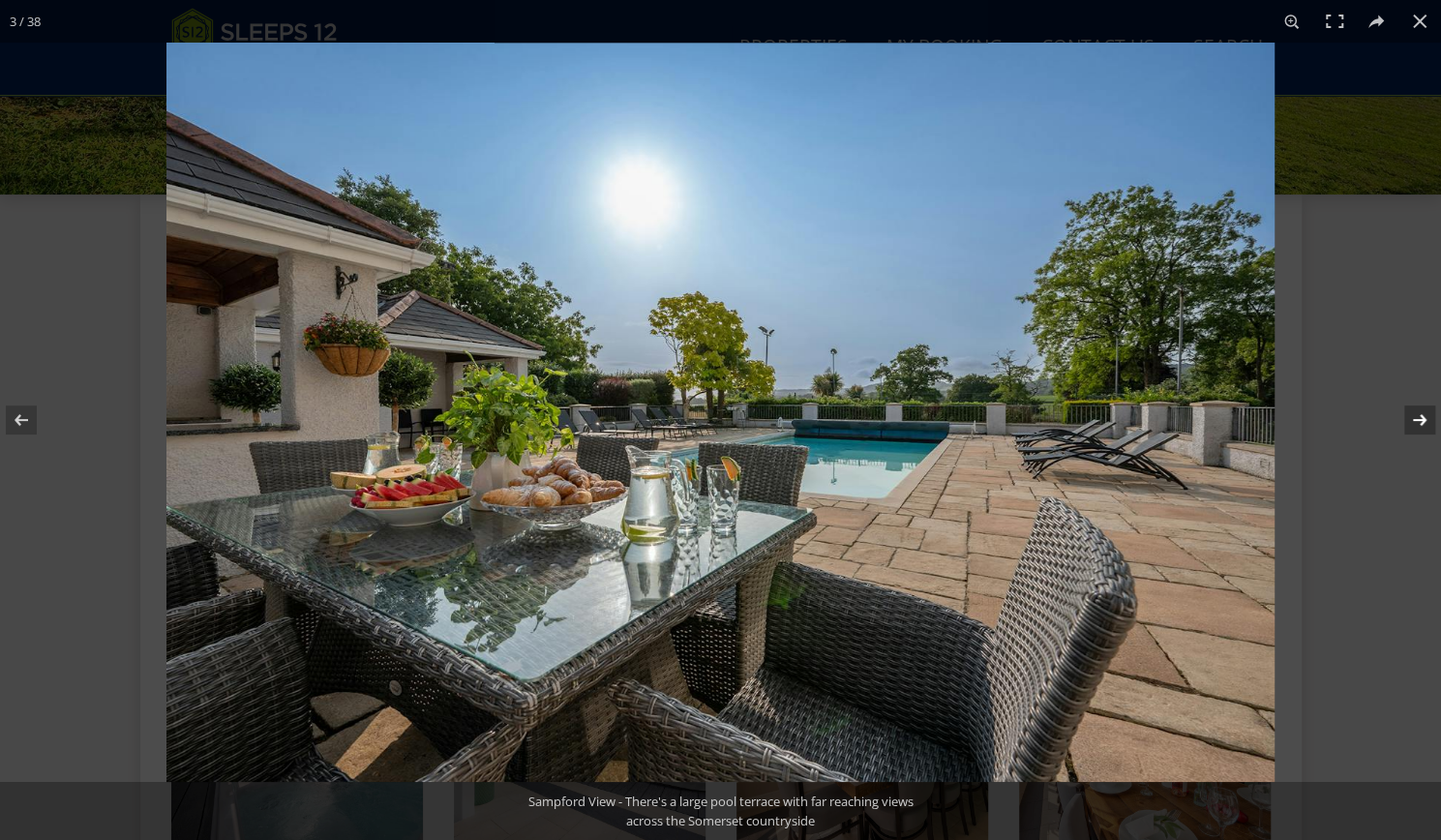 click at bounding box center (1407, 420) 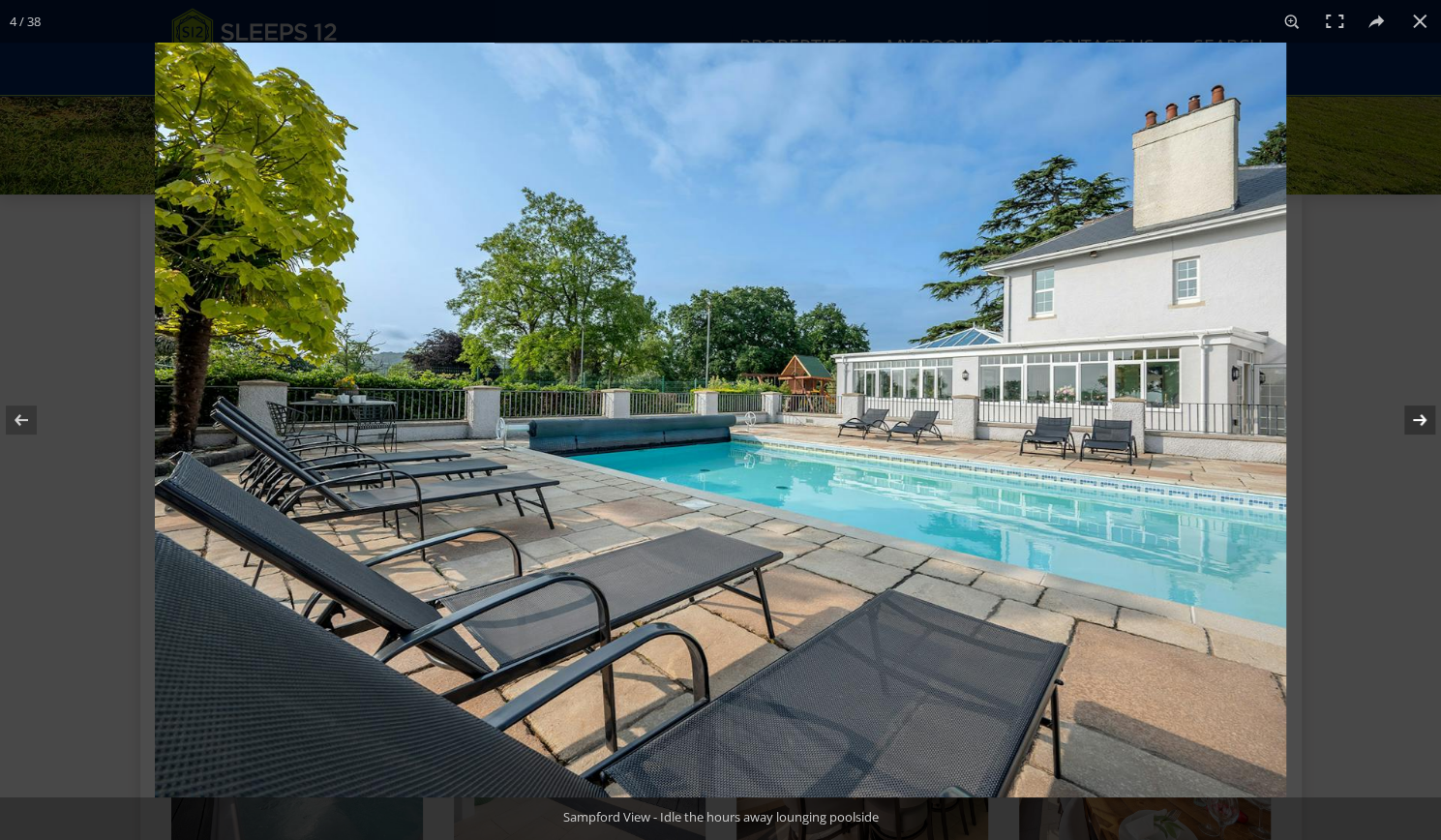 click at bounding box center (1407, 420) 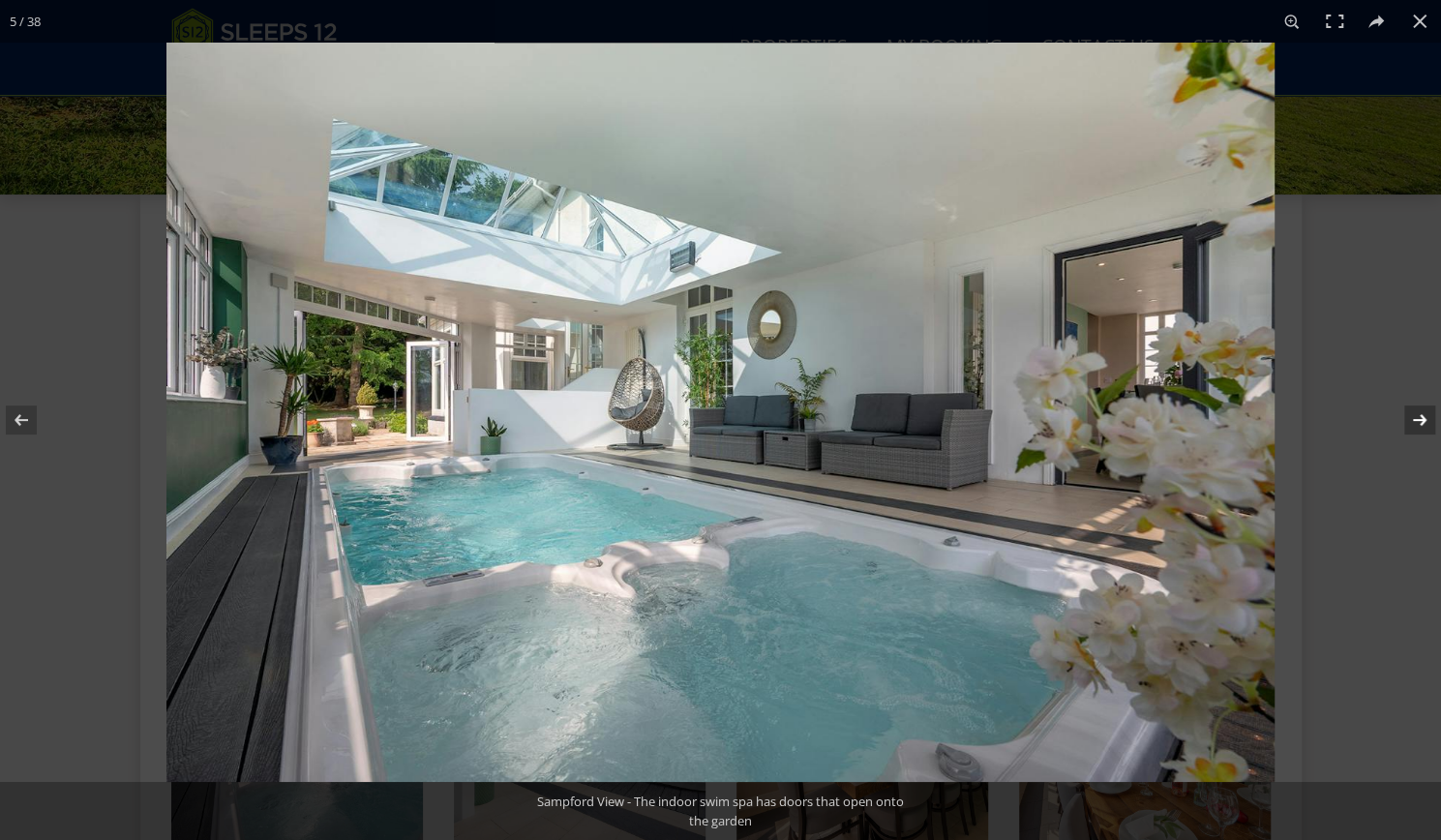 click at bounding box center [1407, 420] 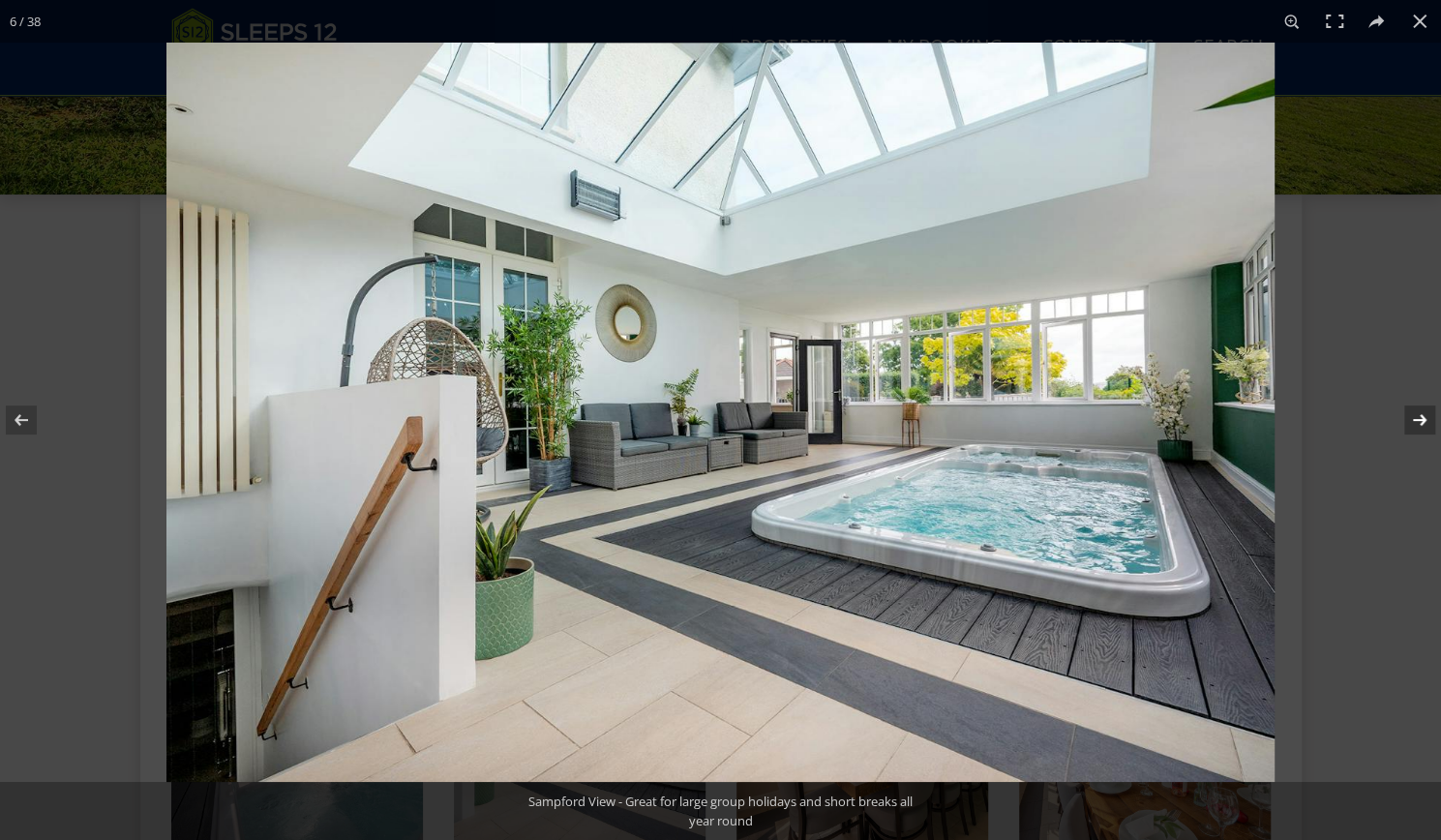 click at bounding box center [1407, 420] 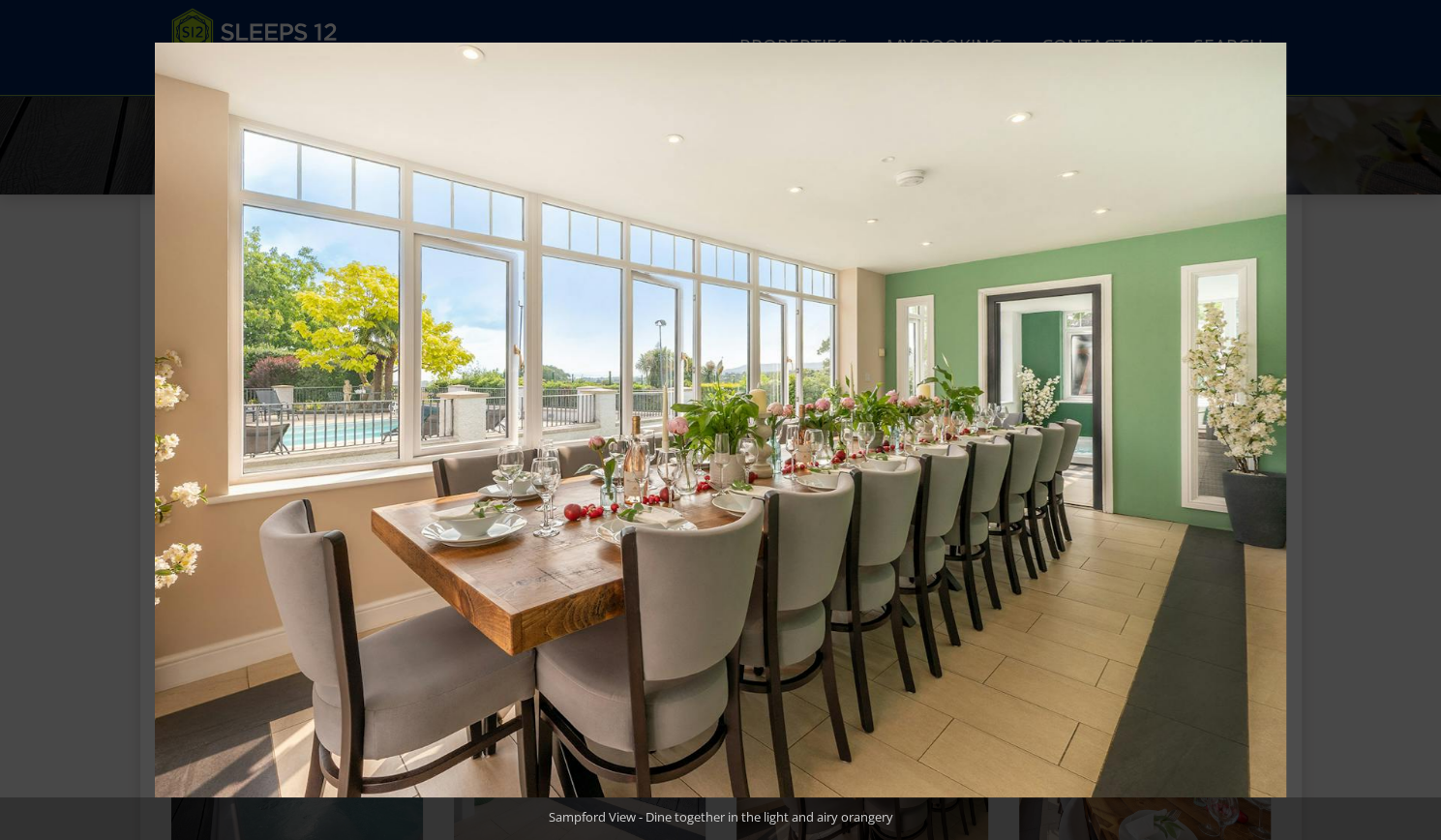 click at bounding box center [1407, 420] 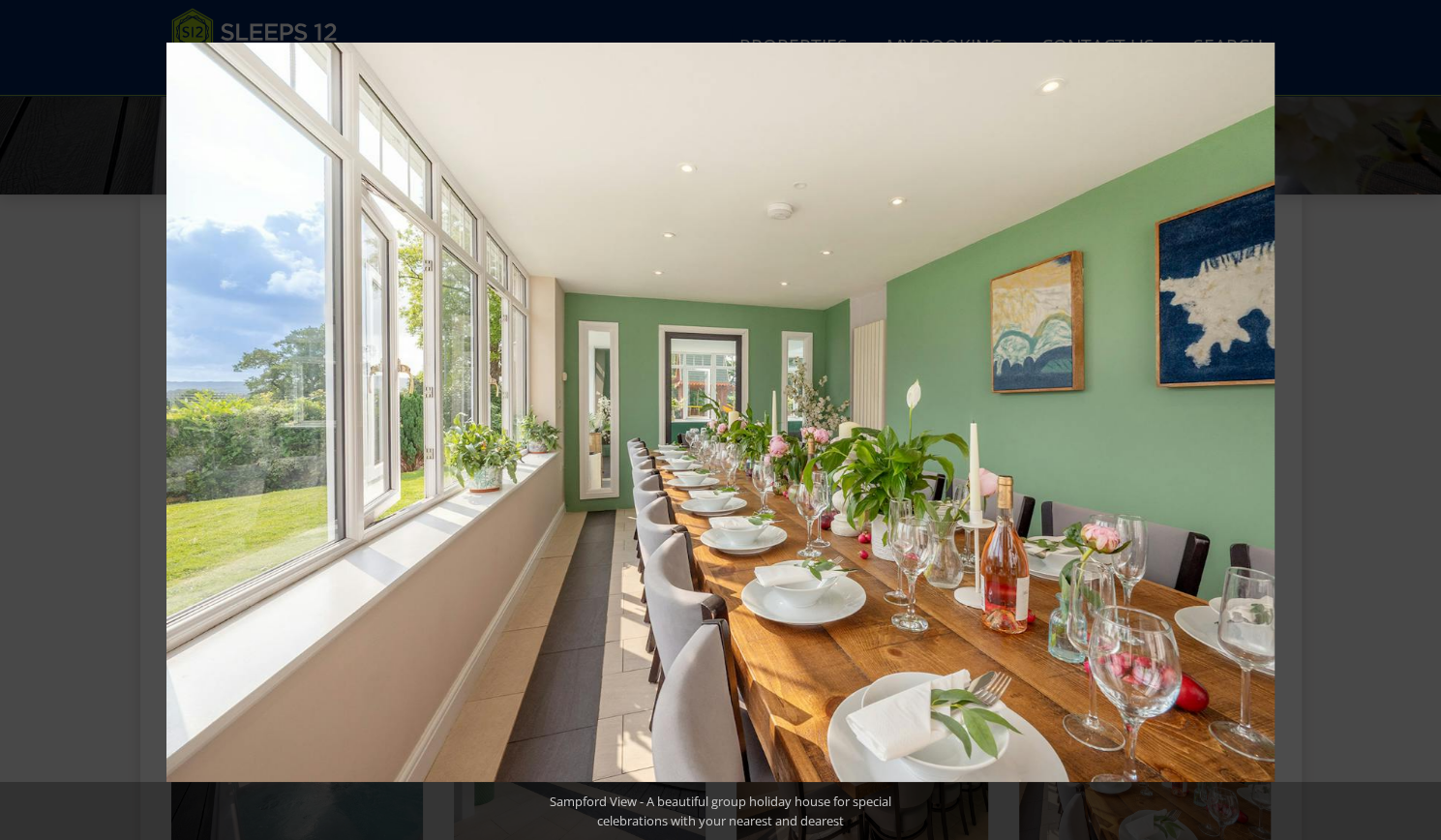 click at bounding box center [1407, 420] 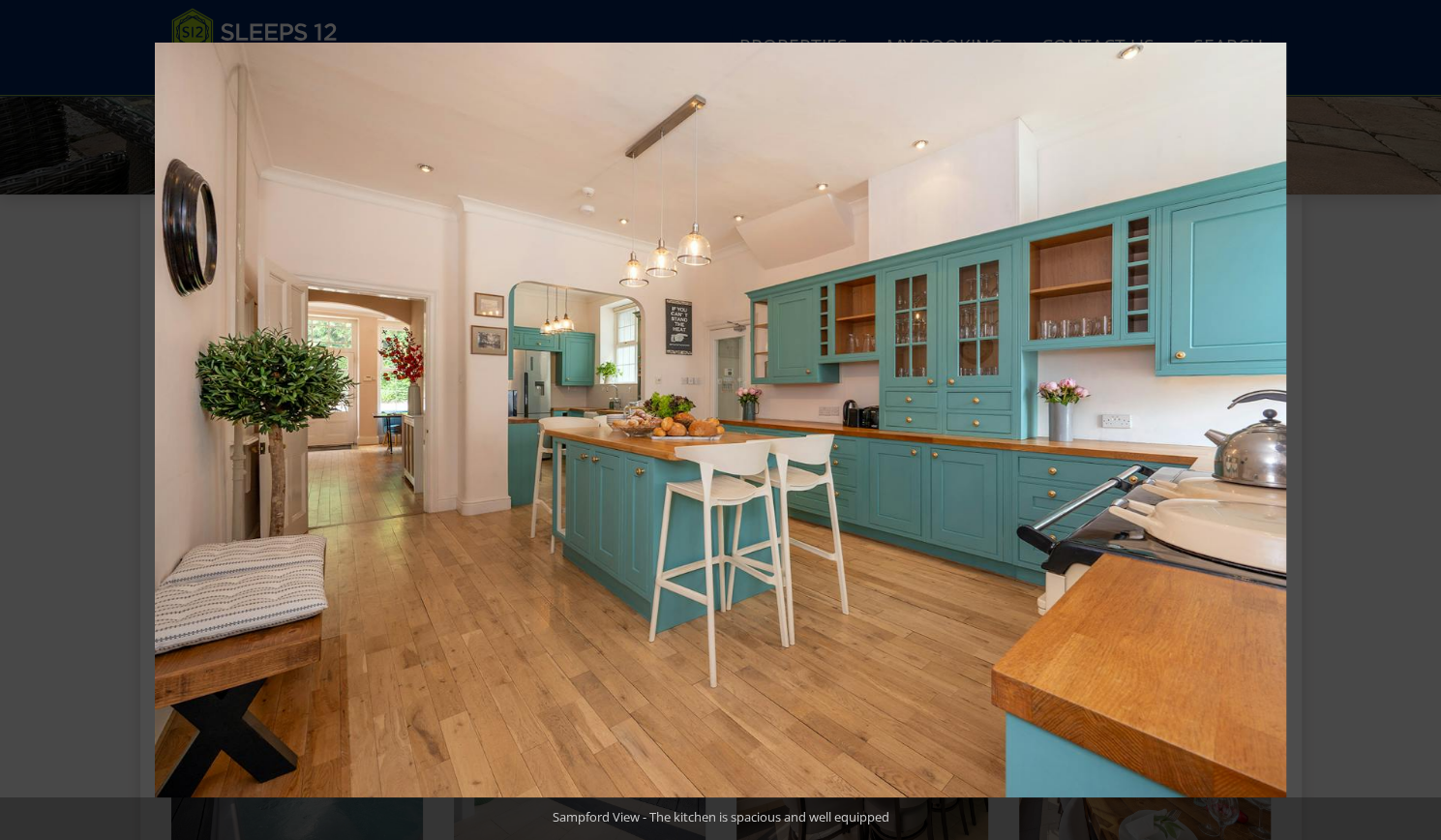 click at bounding box center [1407, 420] 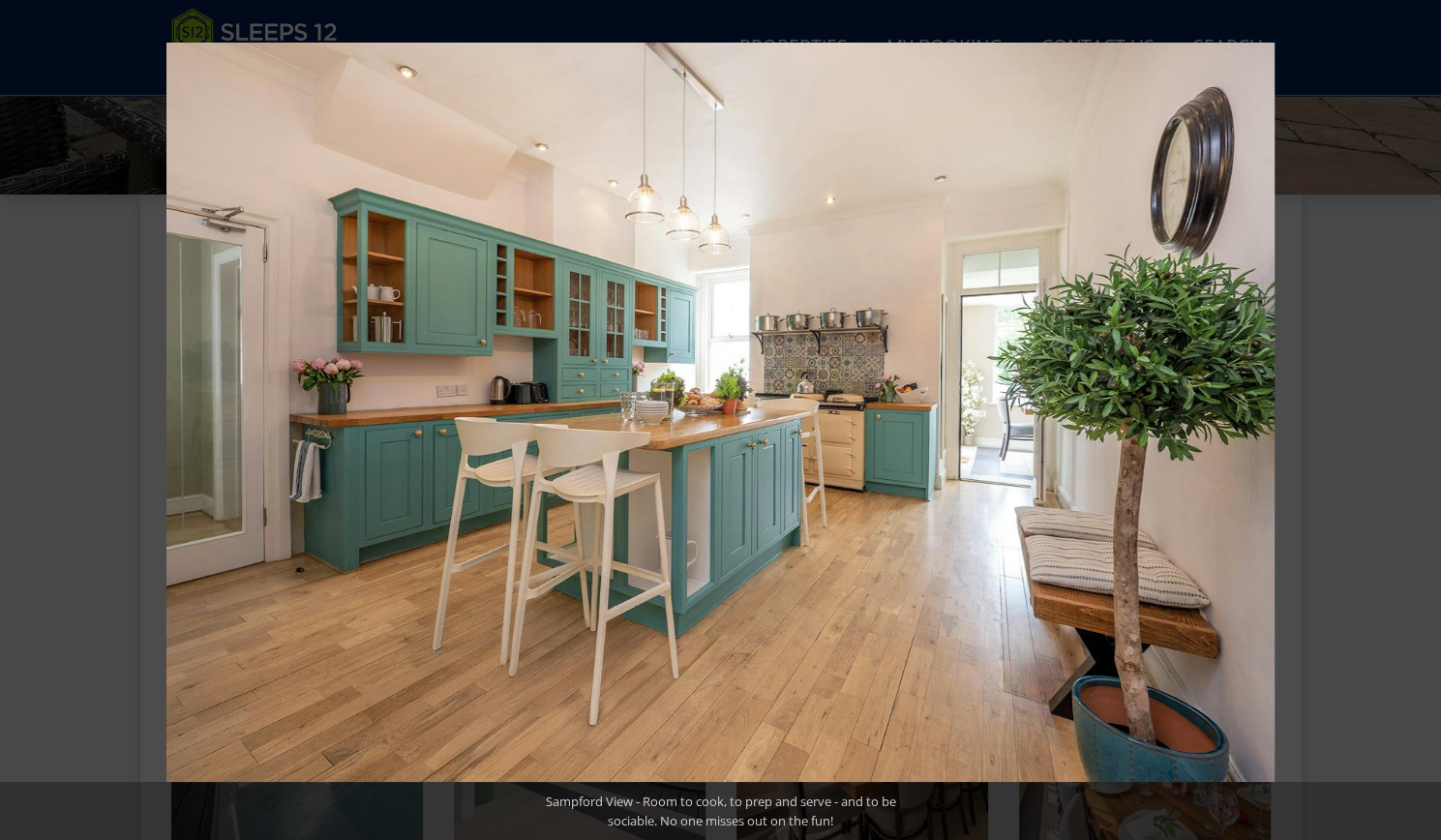click at bounding box center [1407, 420] 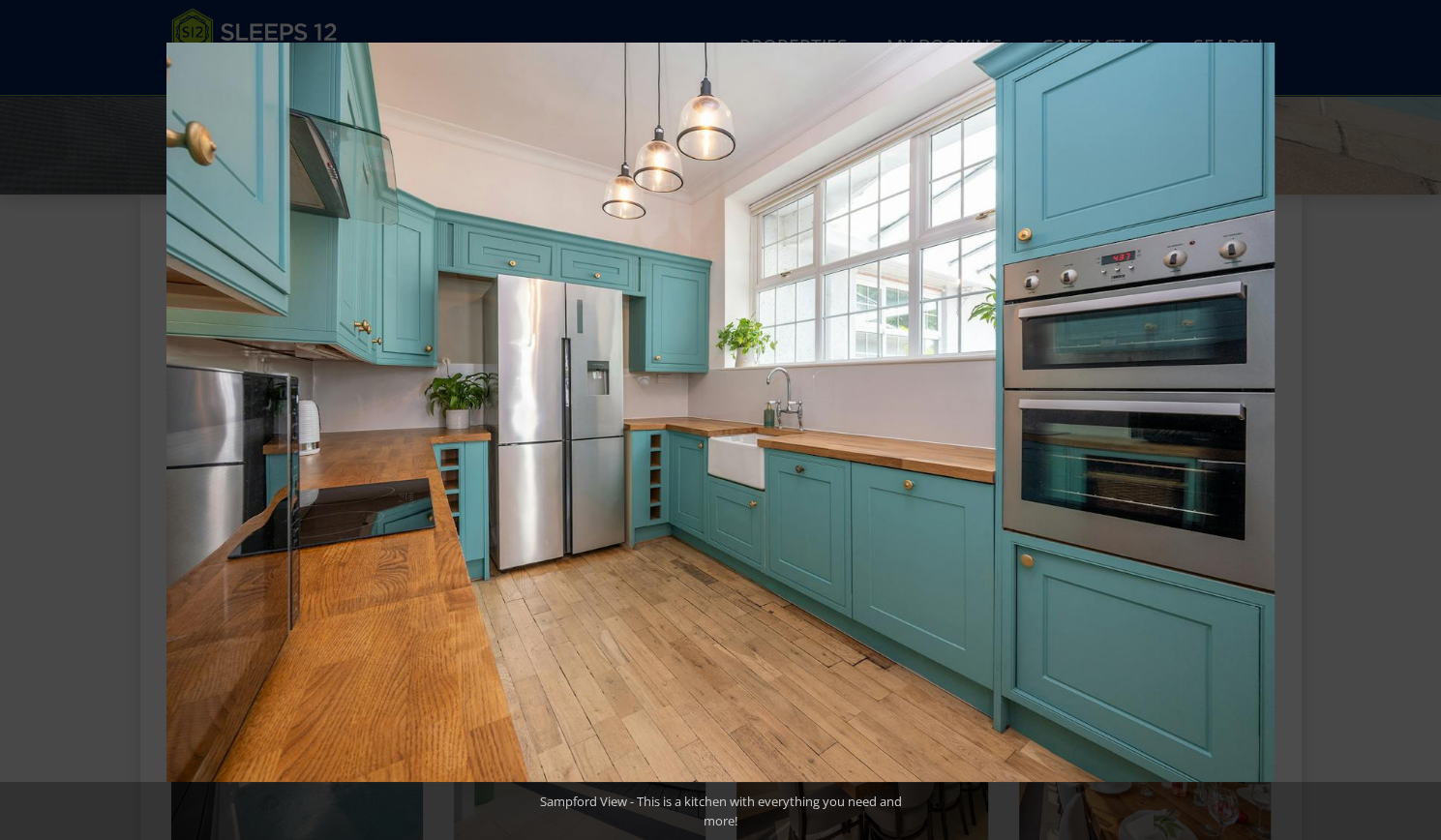click at bounding box center (1407, 420) 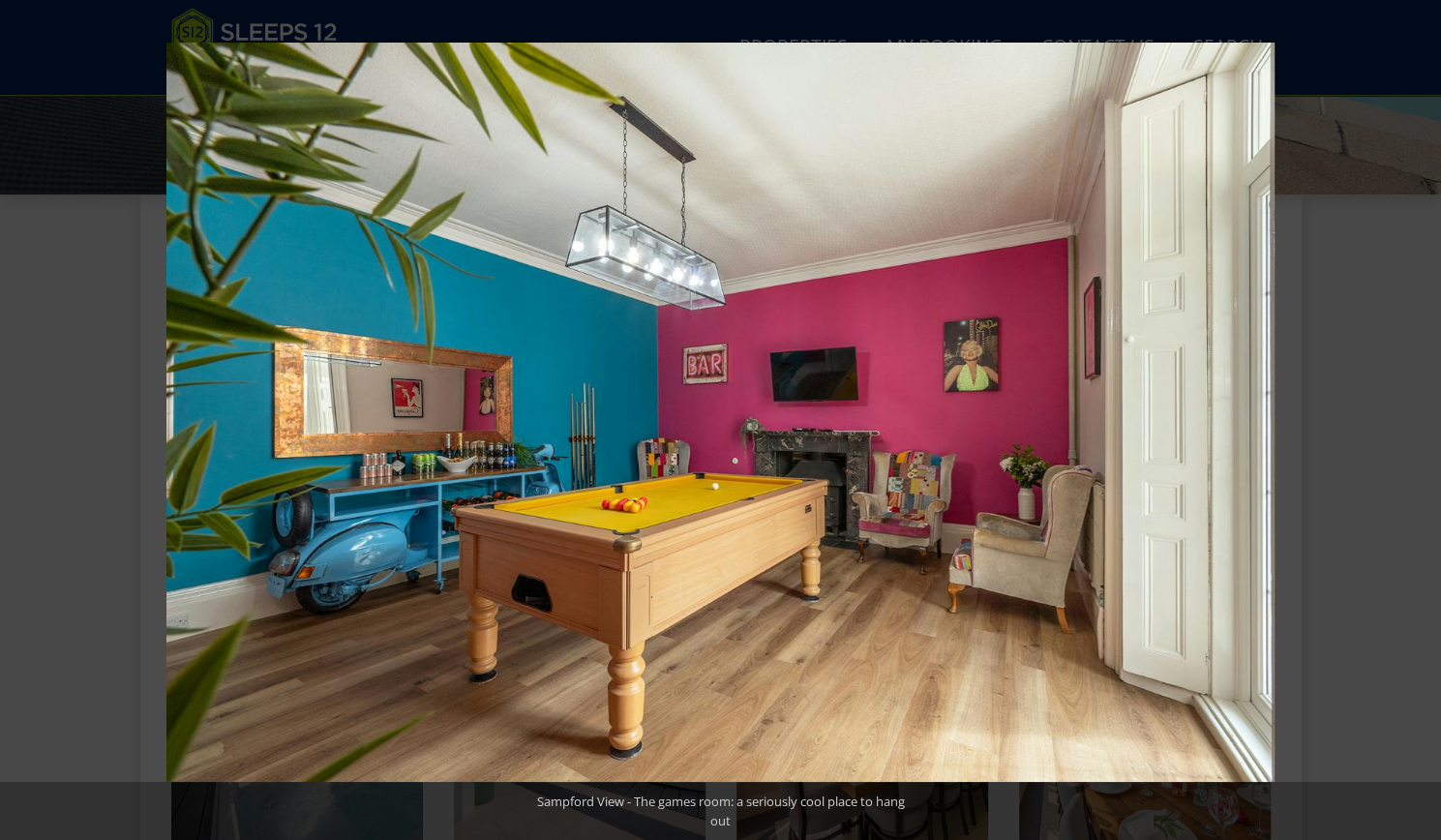 click at bounding box center (1407, 420) 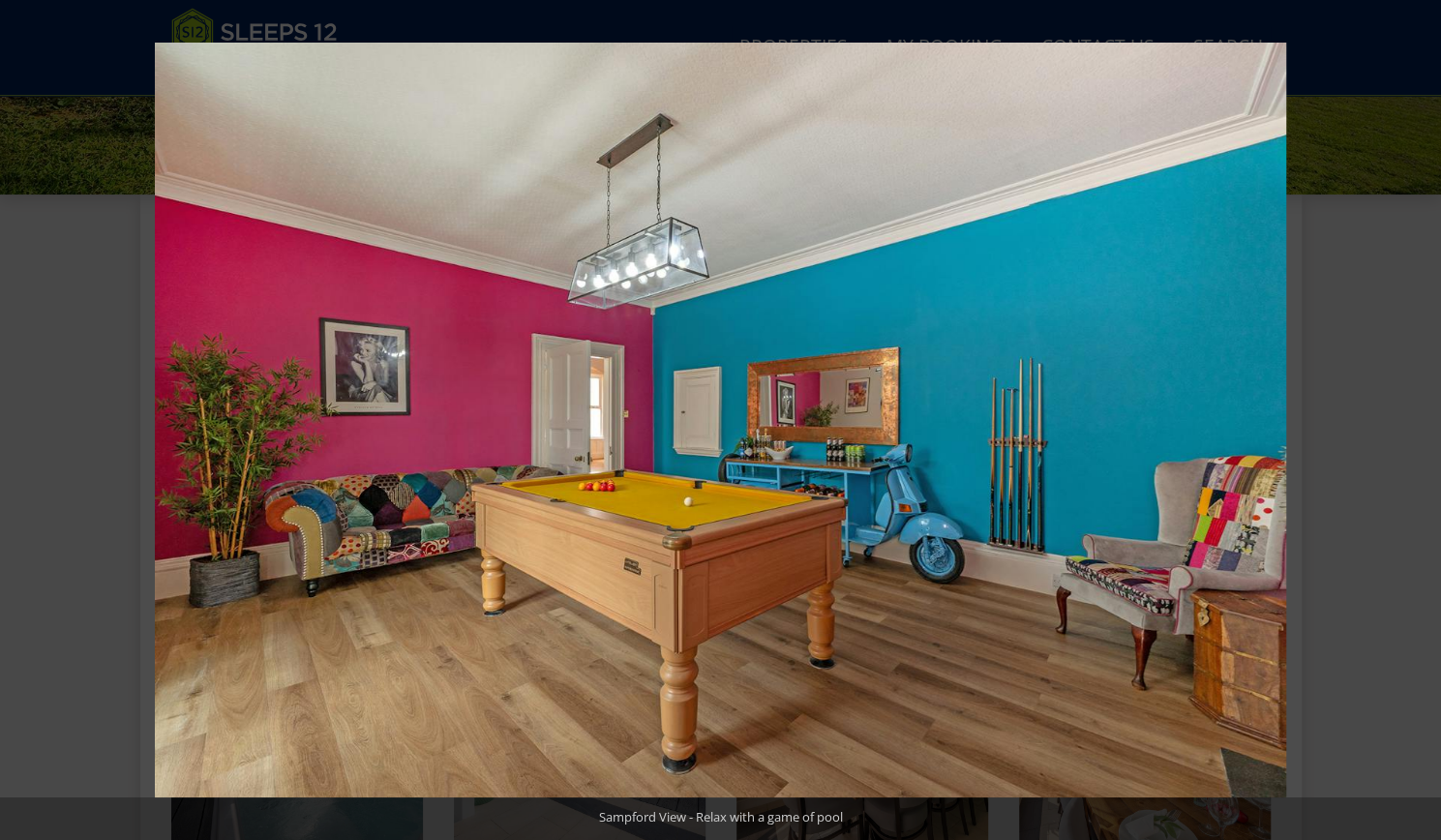 click at bounding box center (1407, 420) 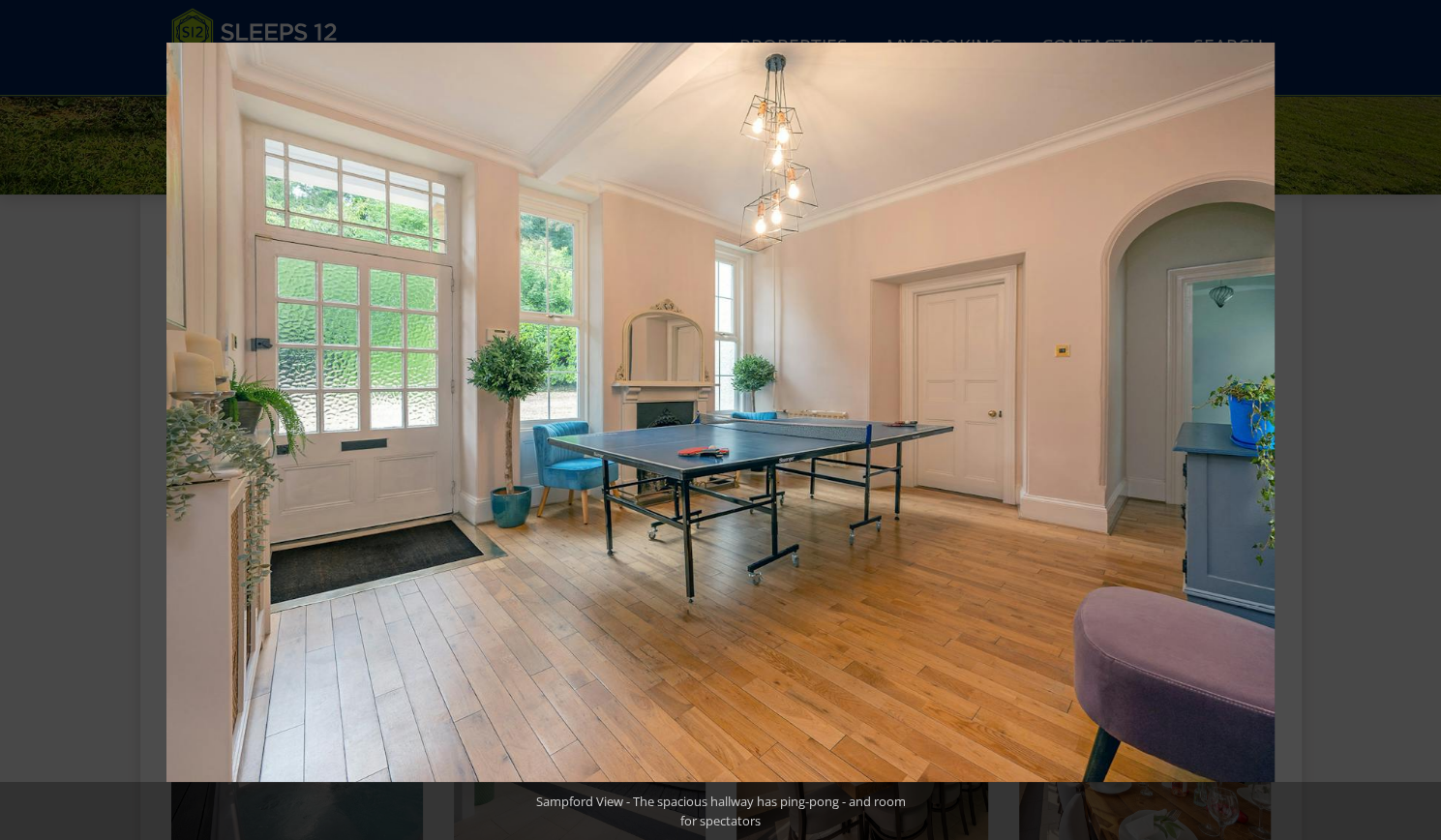 click at bounding box center (1407, 420) 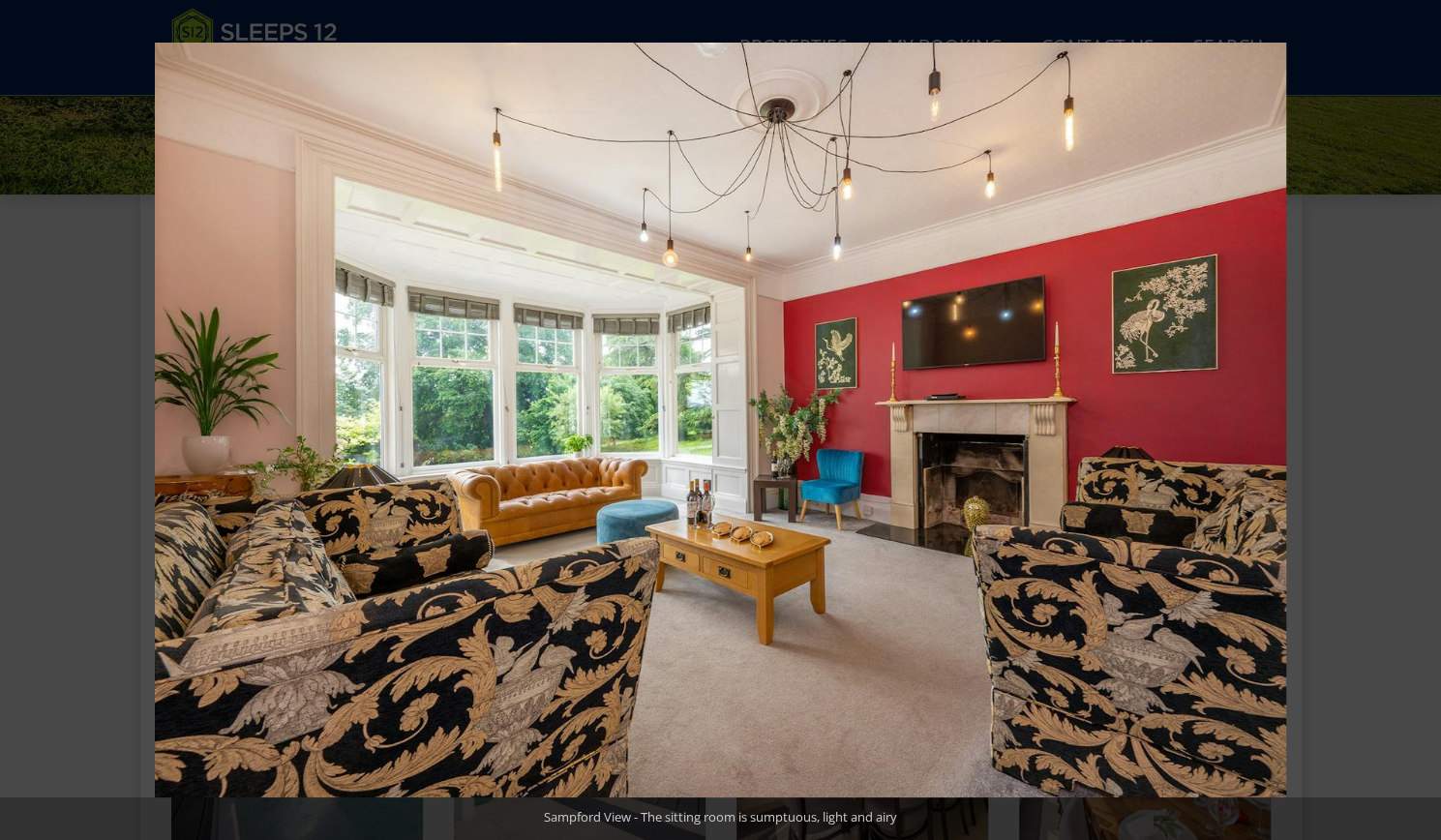 click at bounding box center (1407, 420) 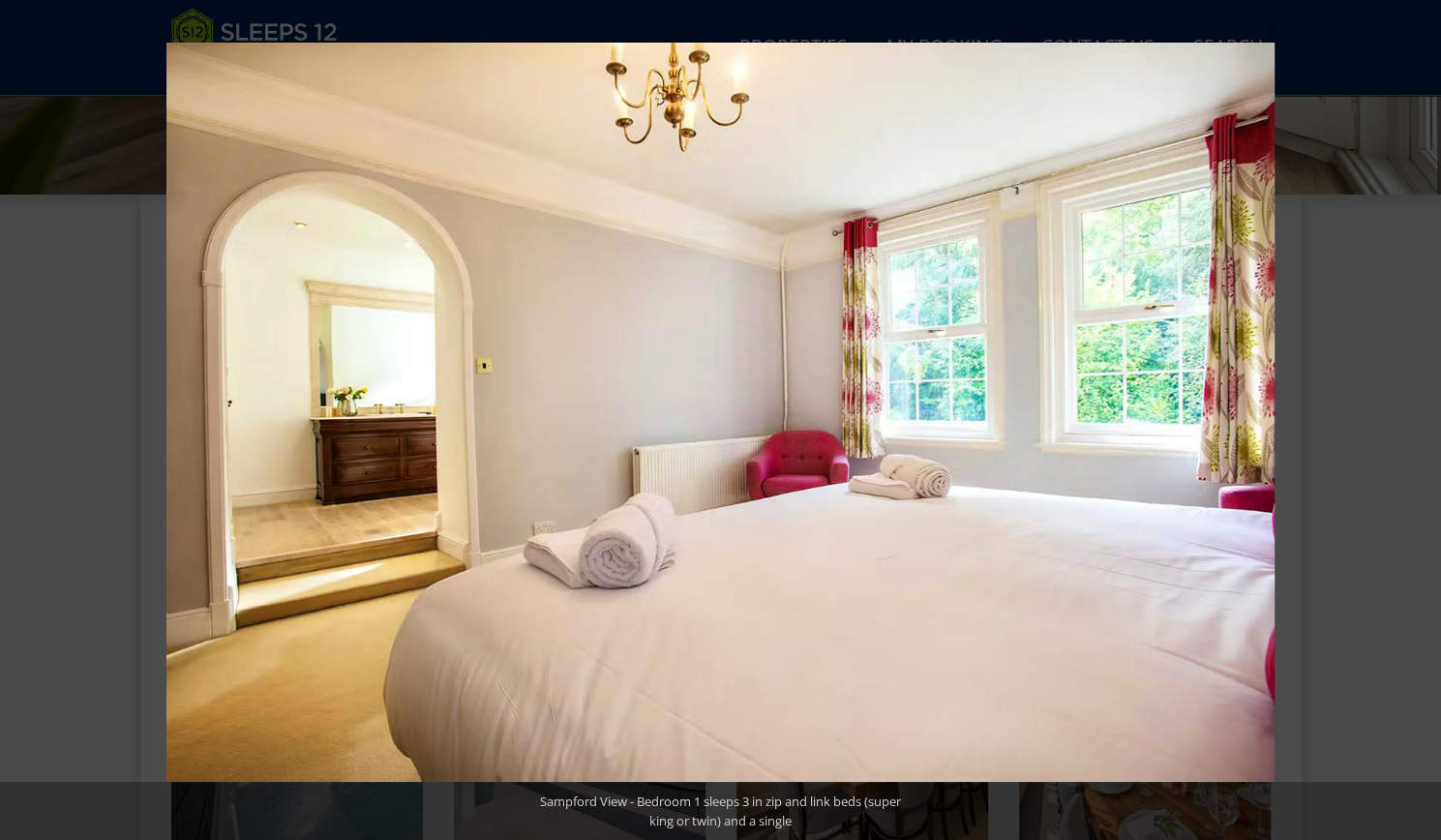 click at bounding box center [1407, 420] 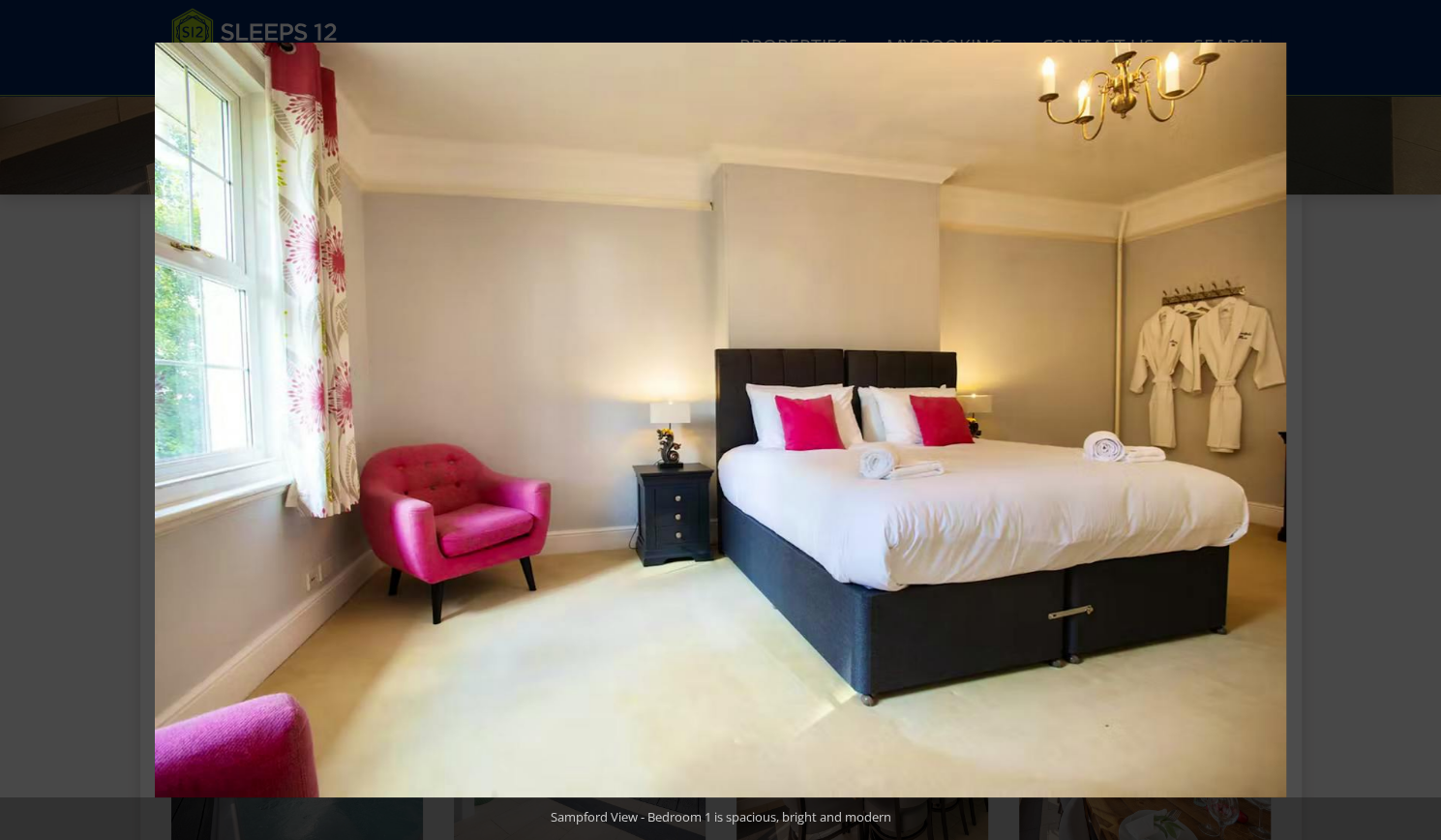 click at bounding box center (1407, 420) 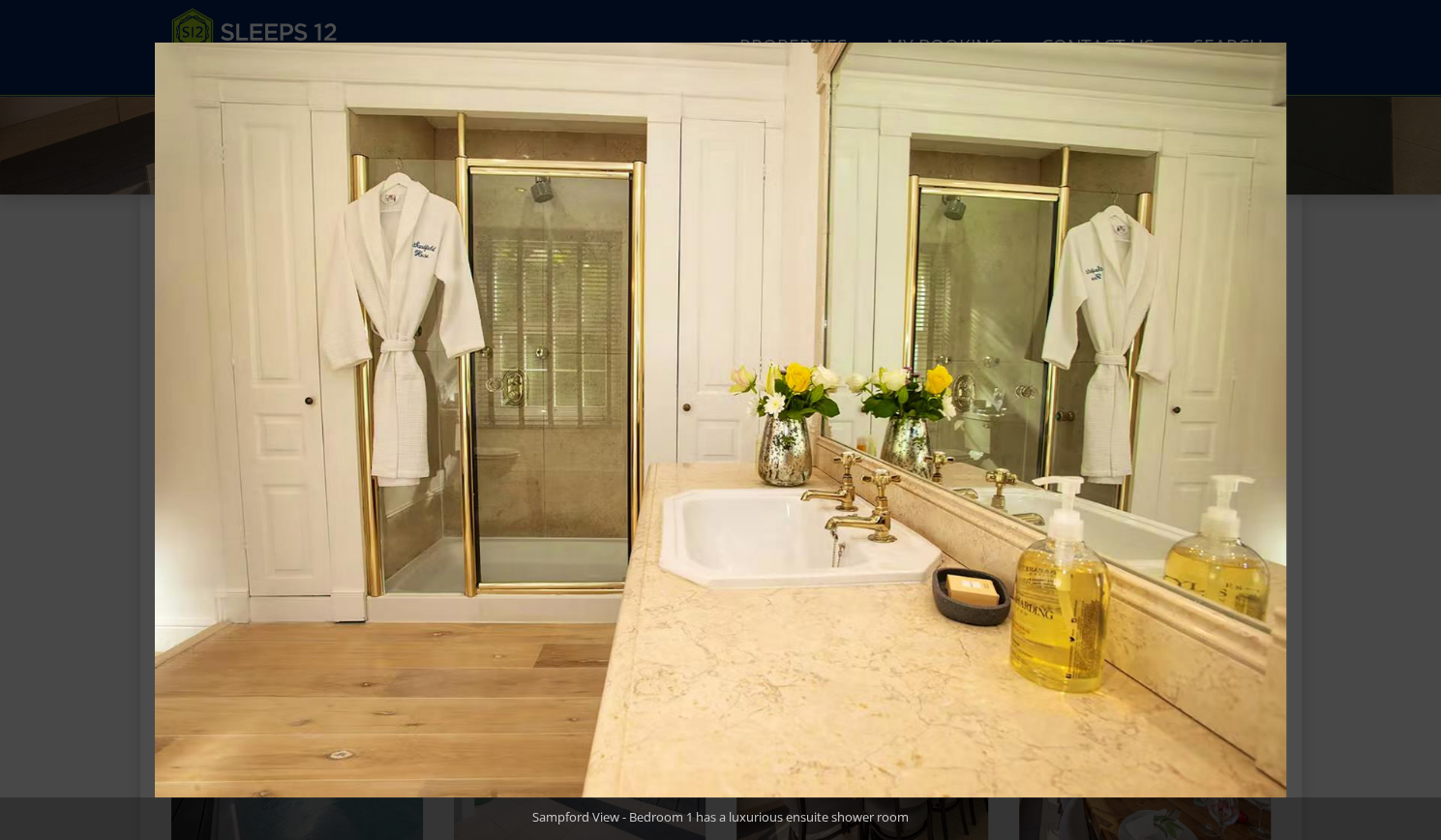 click at bounding box center (1407, 420) 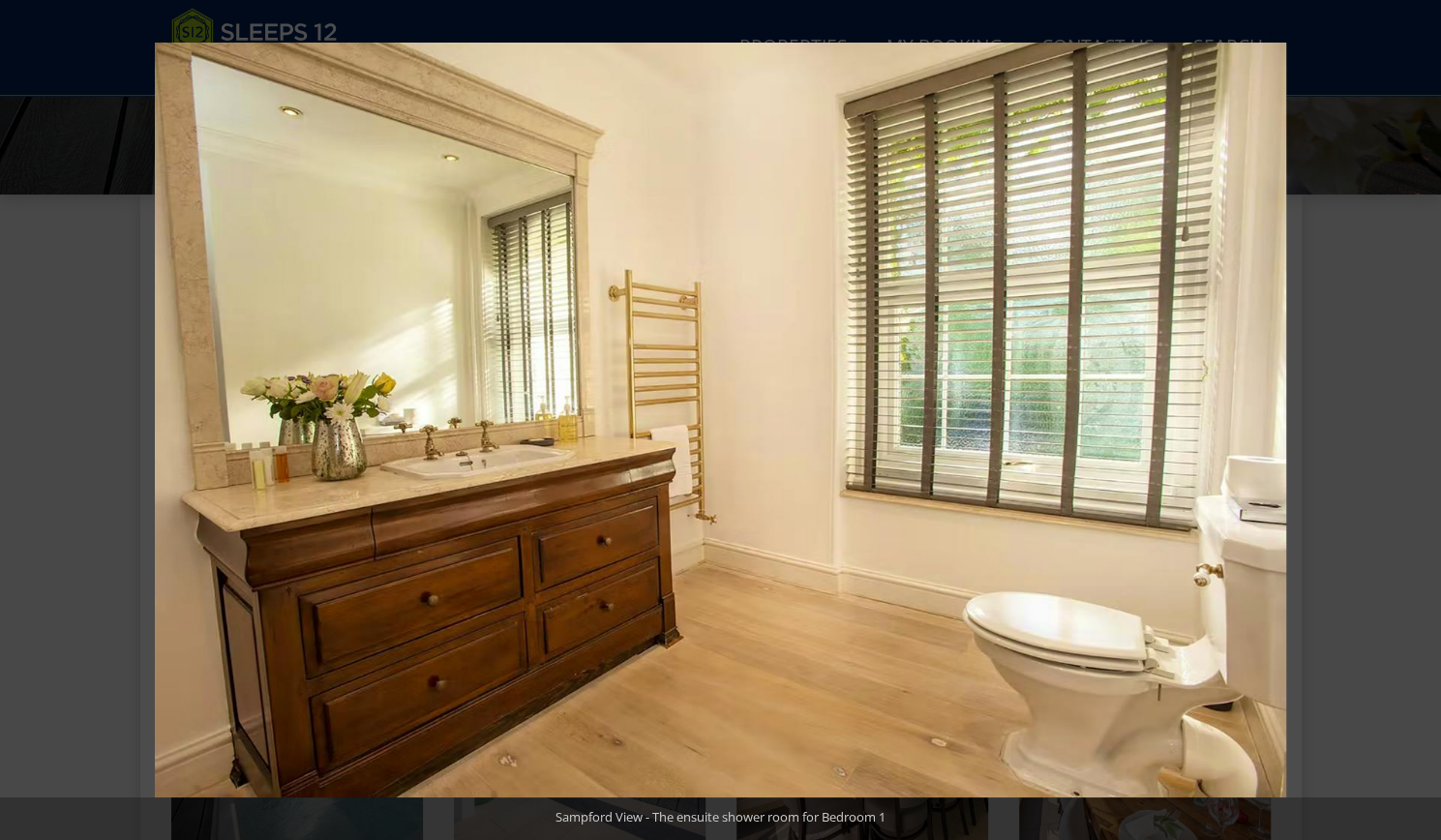 click at bounding box center [1407, 420] 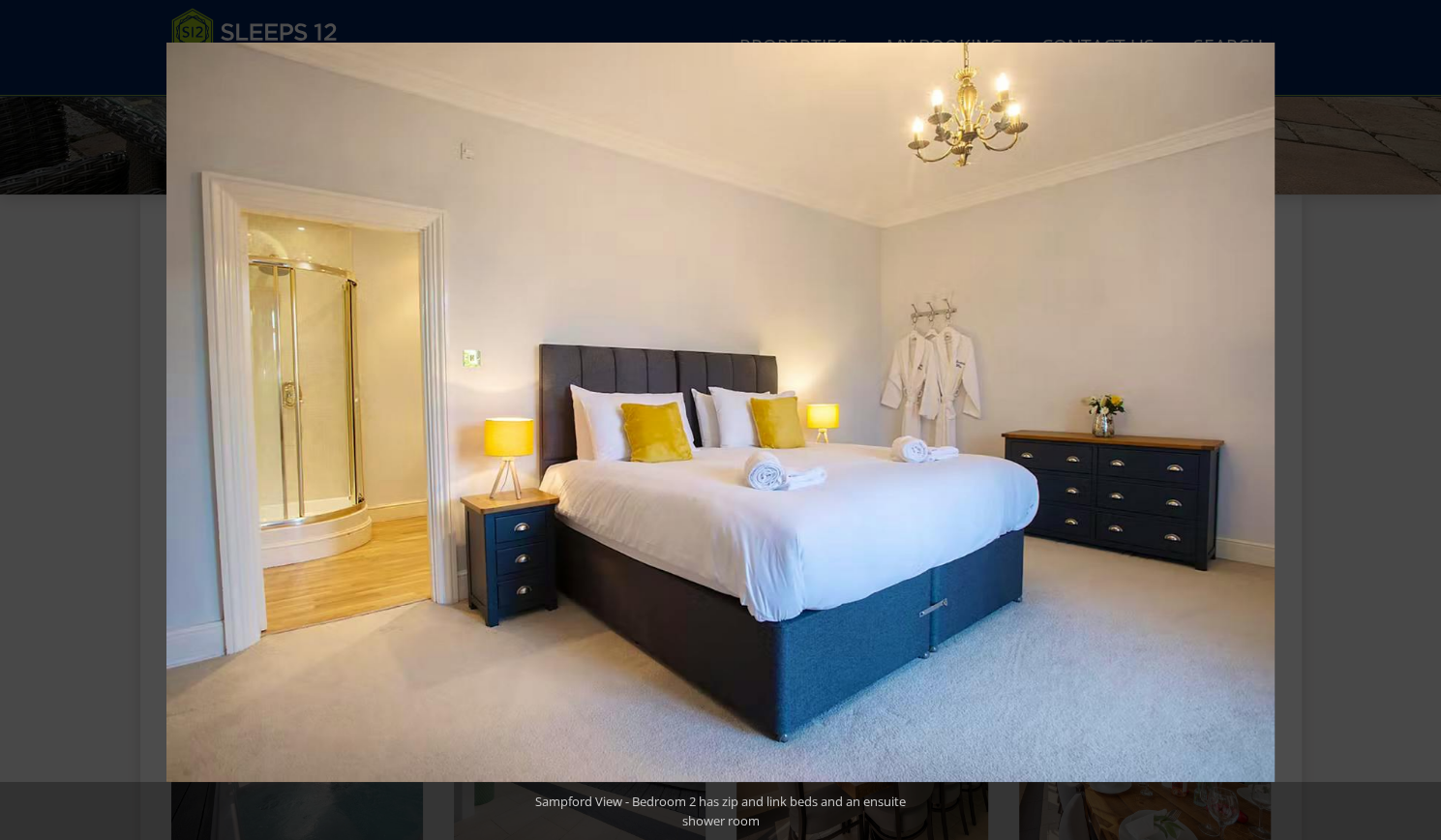 click at bounding box center (1407, 420) 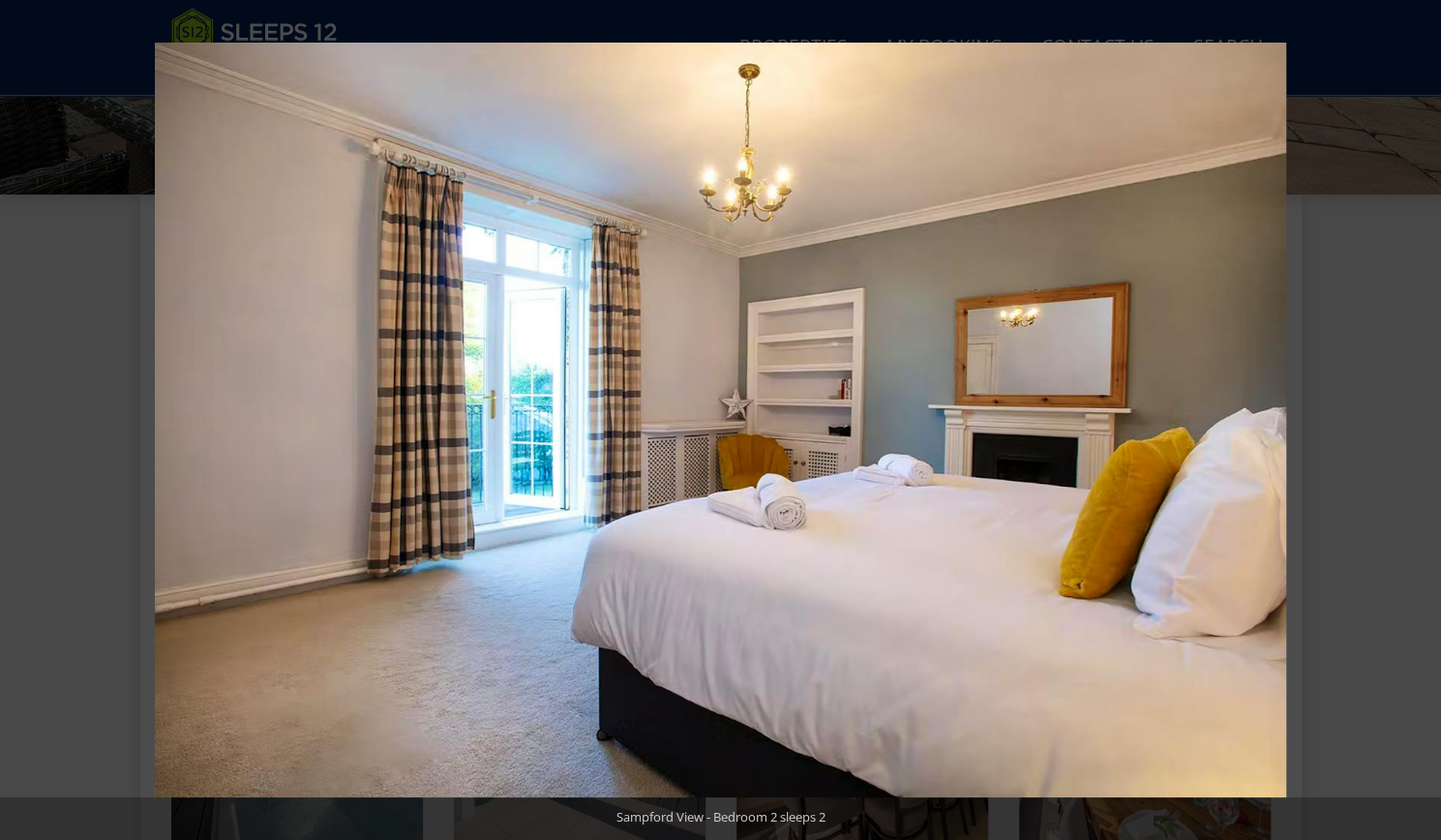click at bounding box center [1407, 420] 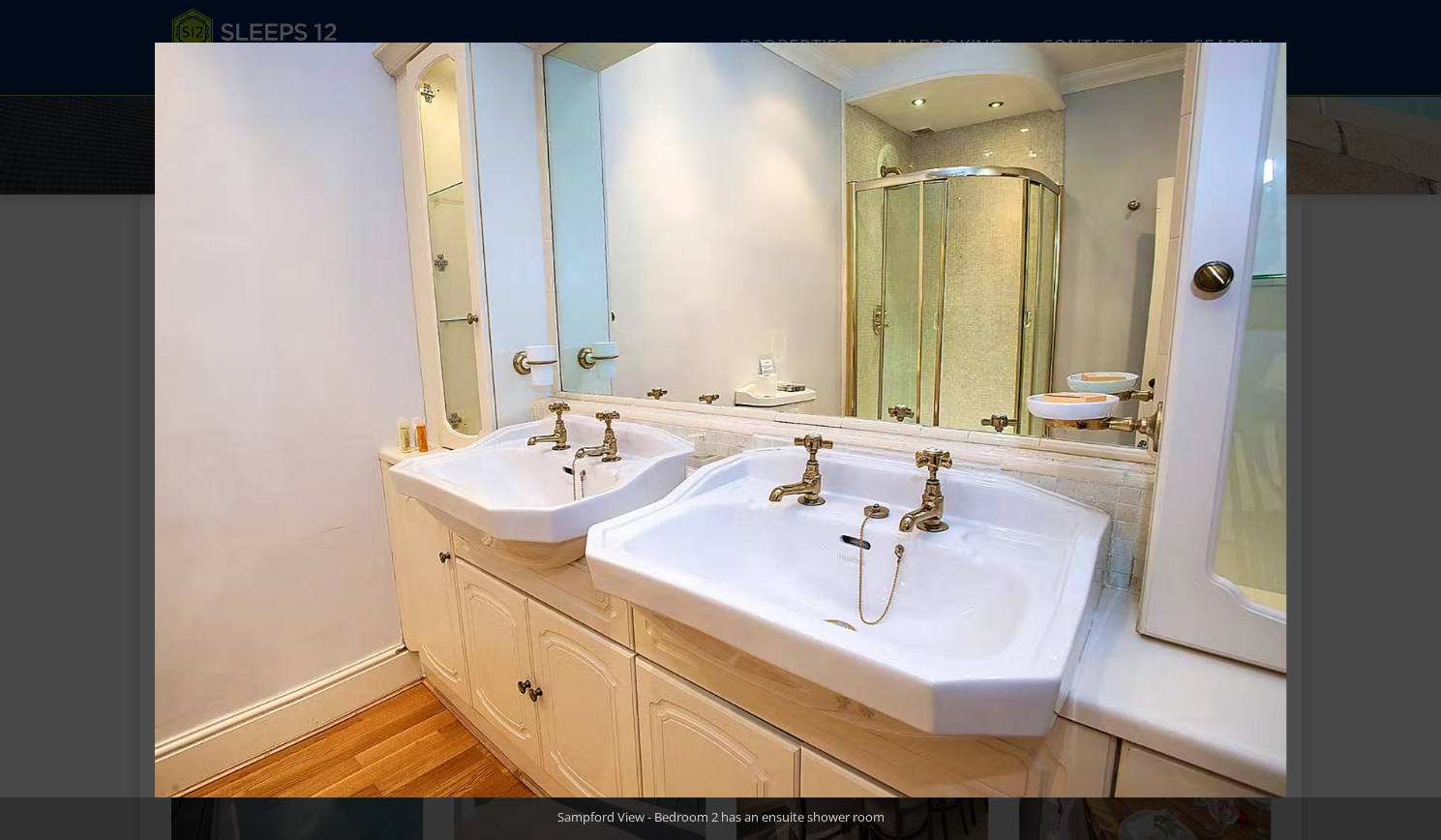 click at bounding box center (1407, 420) 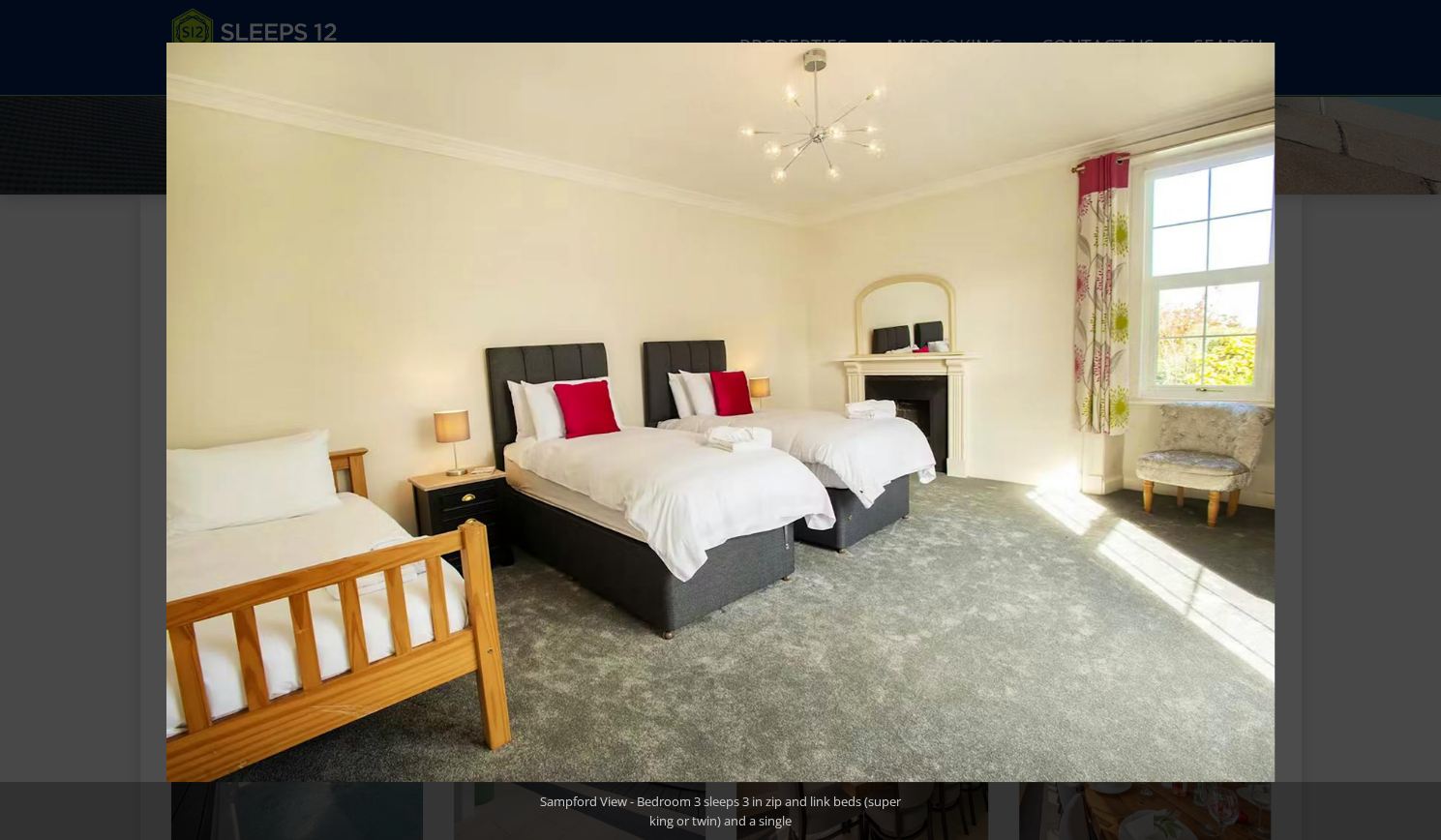 click at bounding box center [1407, 420] 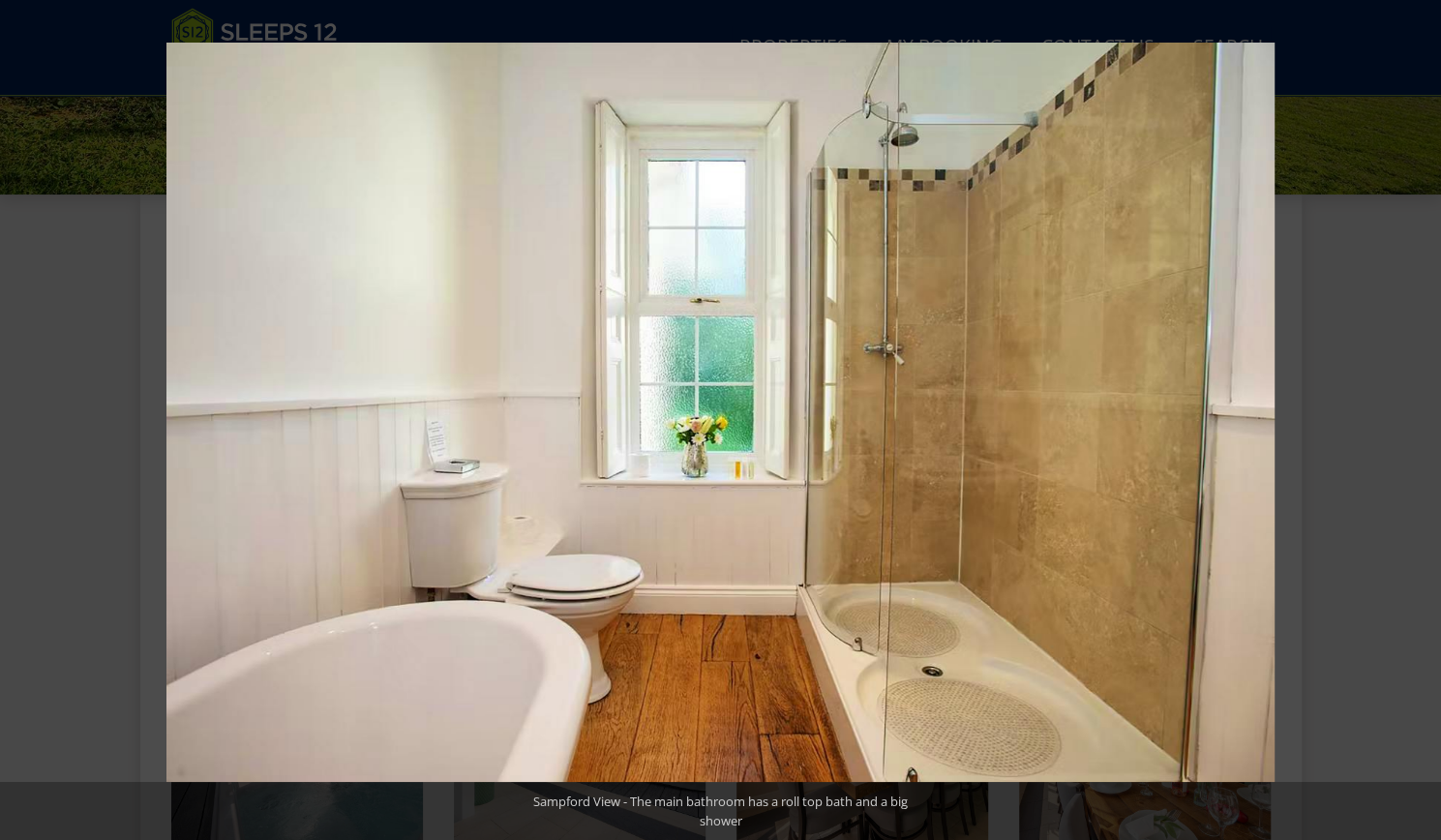 click at bounding box center [1407, 420] 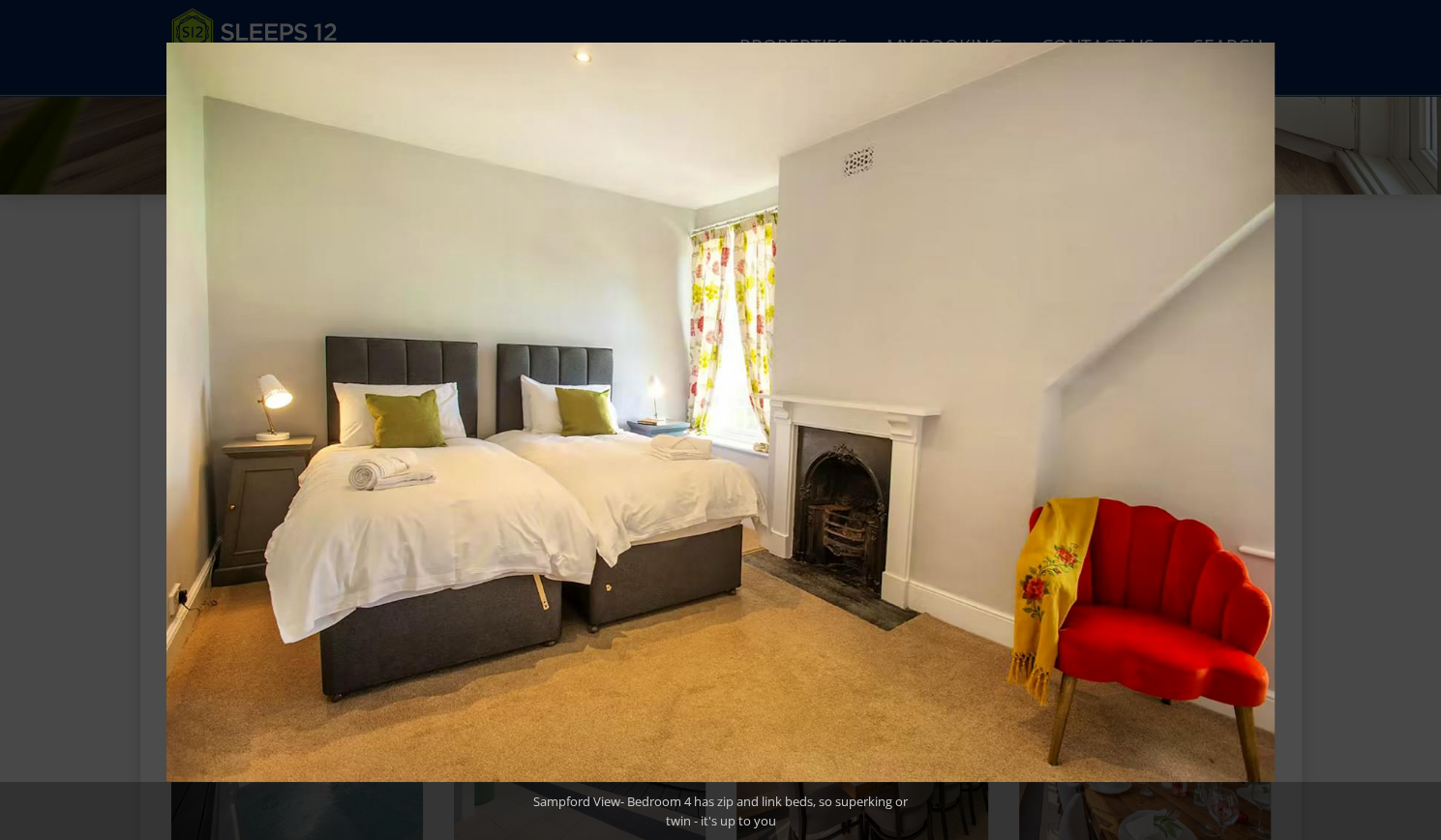 click at bounding box center [1407, 420] 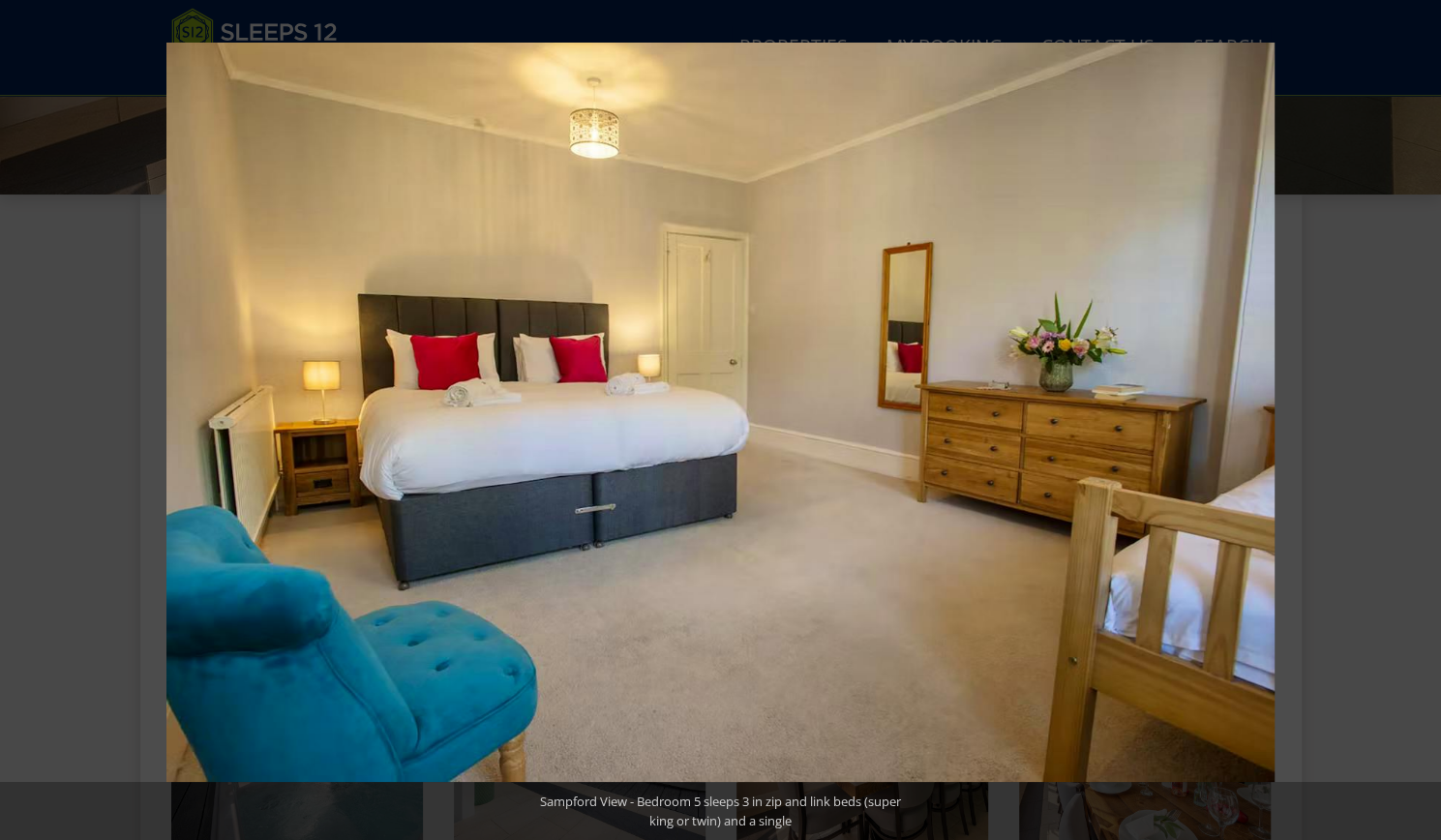 click at bounding box center [1407, 420] 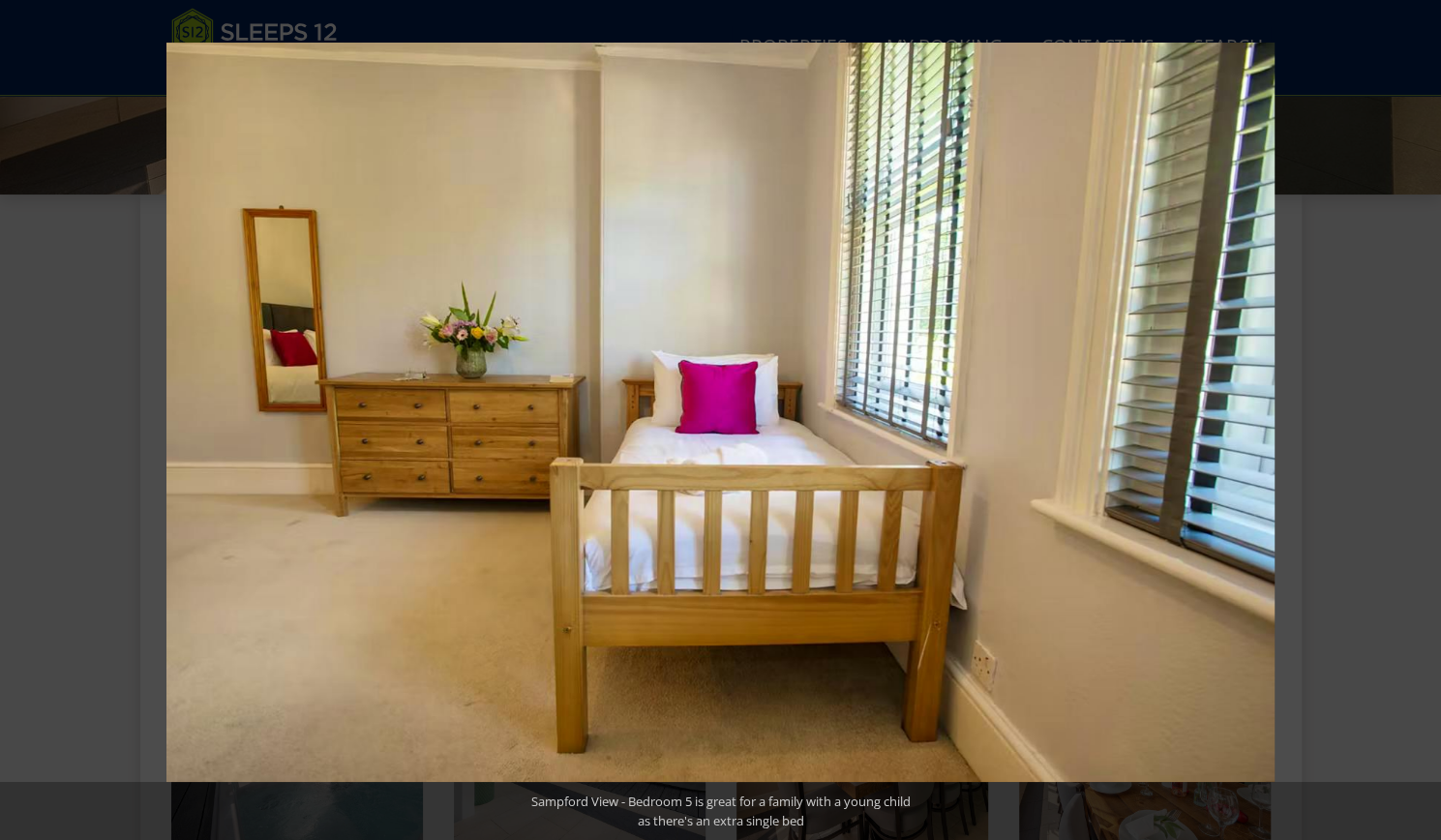 click at bounding box center [1407, 420] 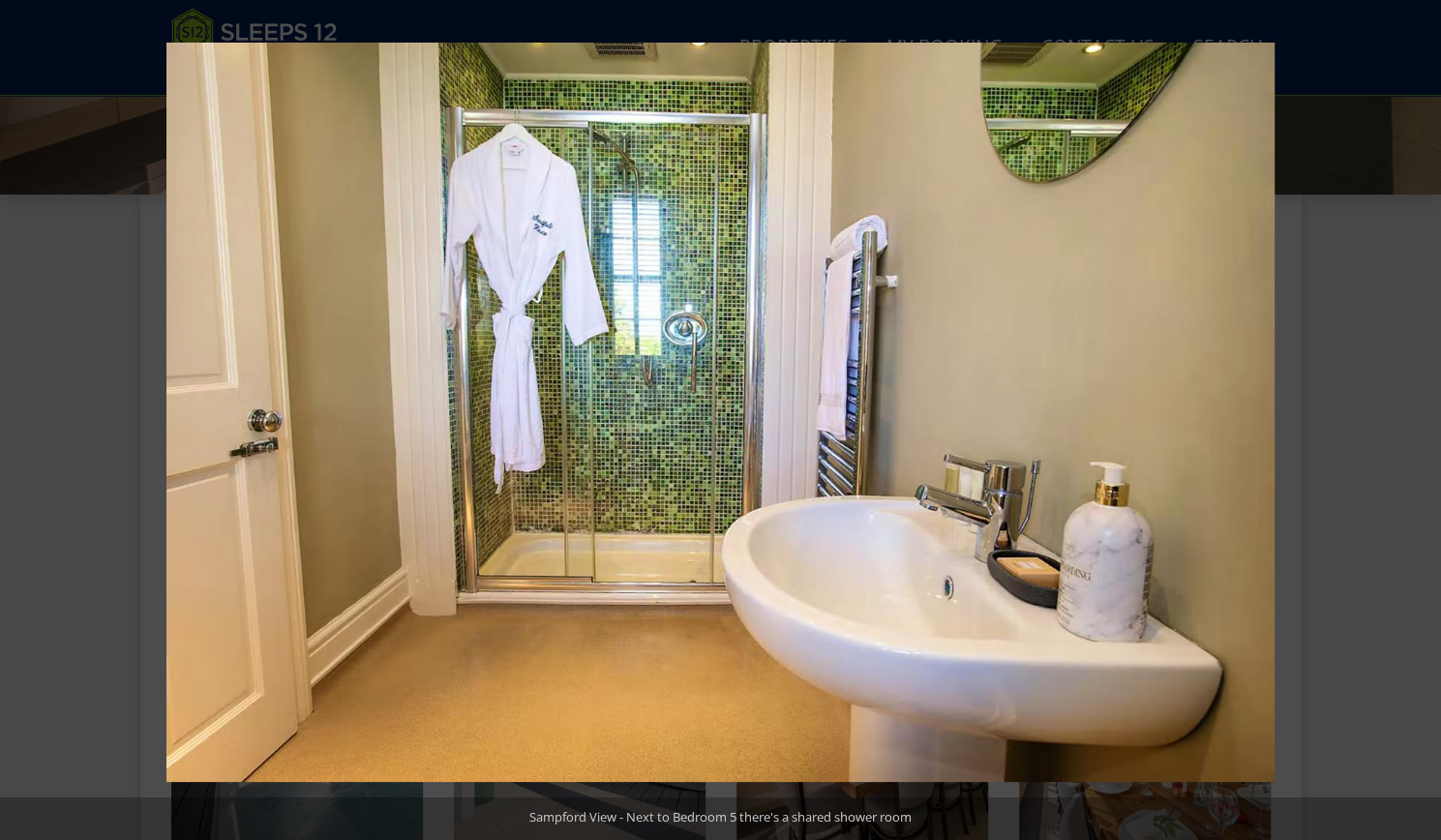 click at bounding box center (1407, 420) 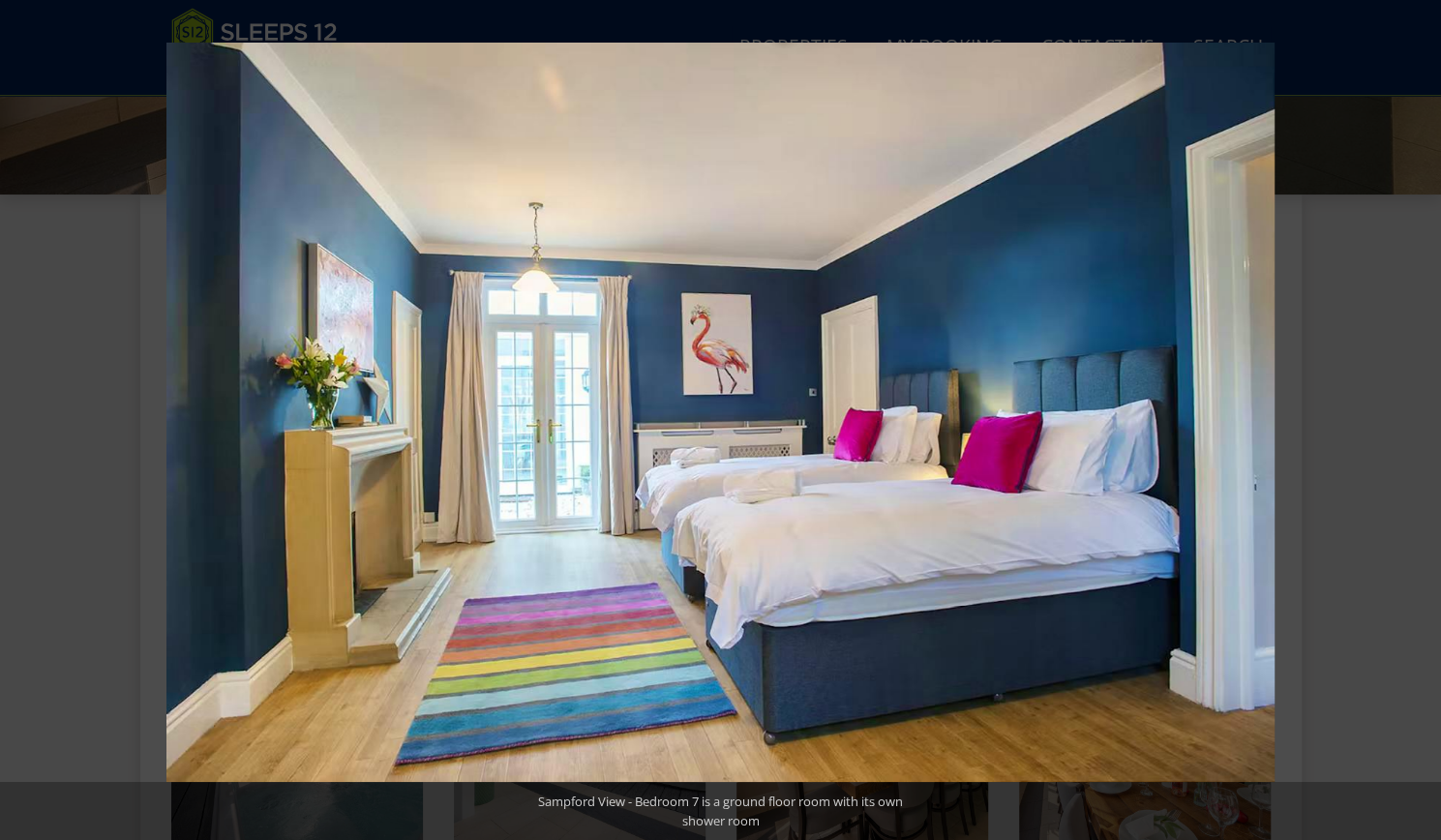 click at bounding box center [1407, 420] 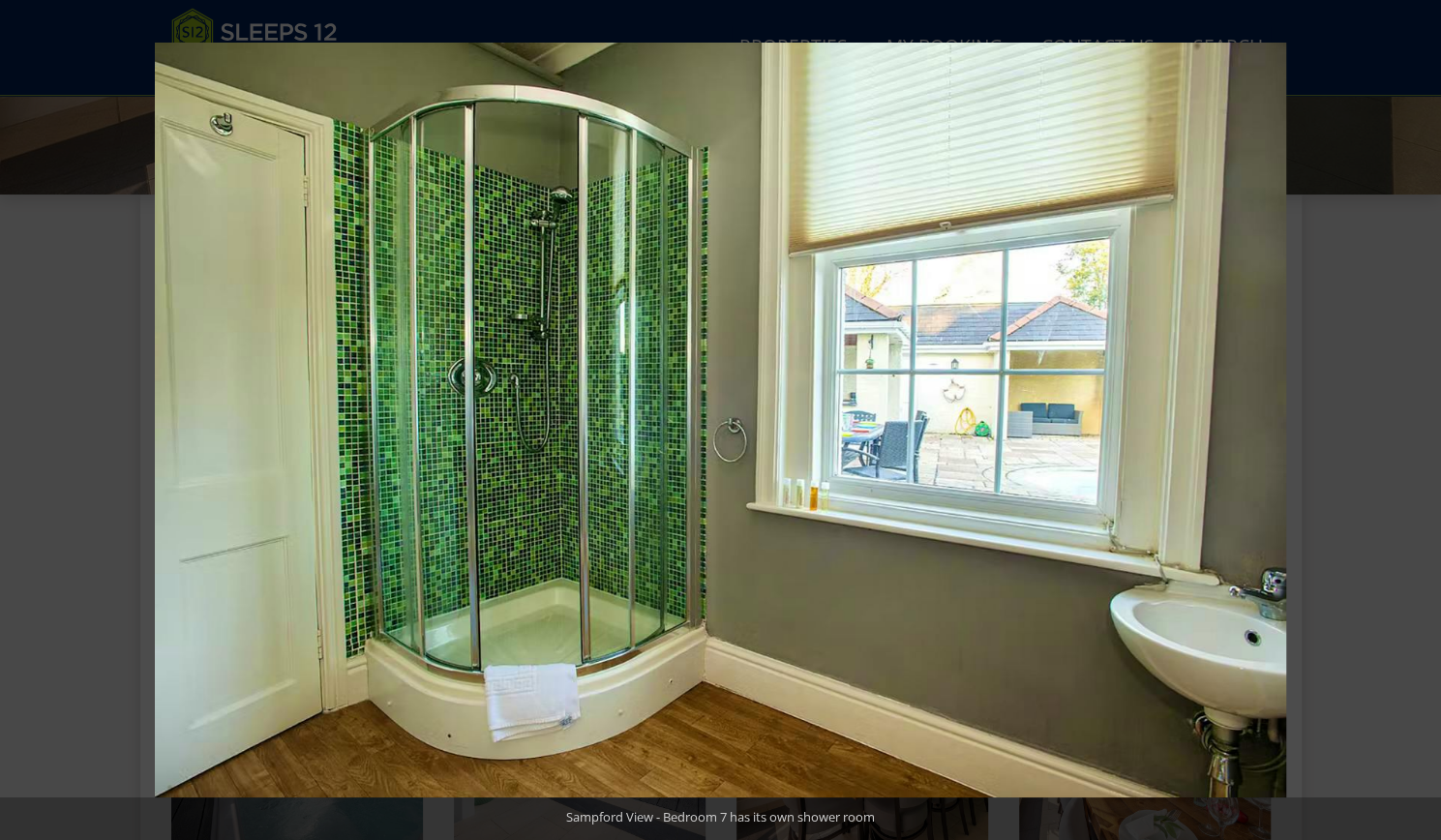 click at bounding box center (1407, 420) 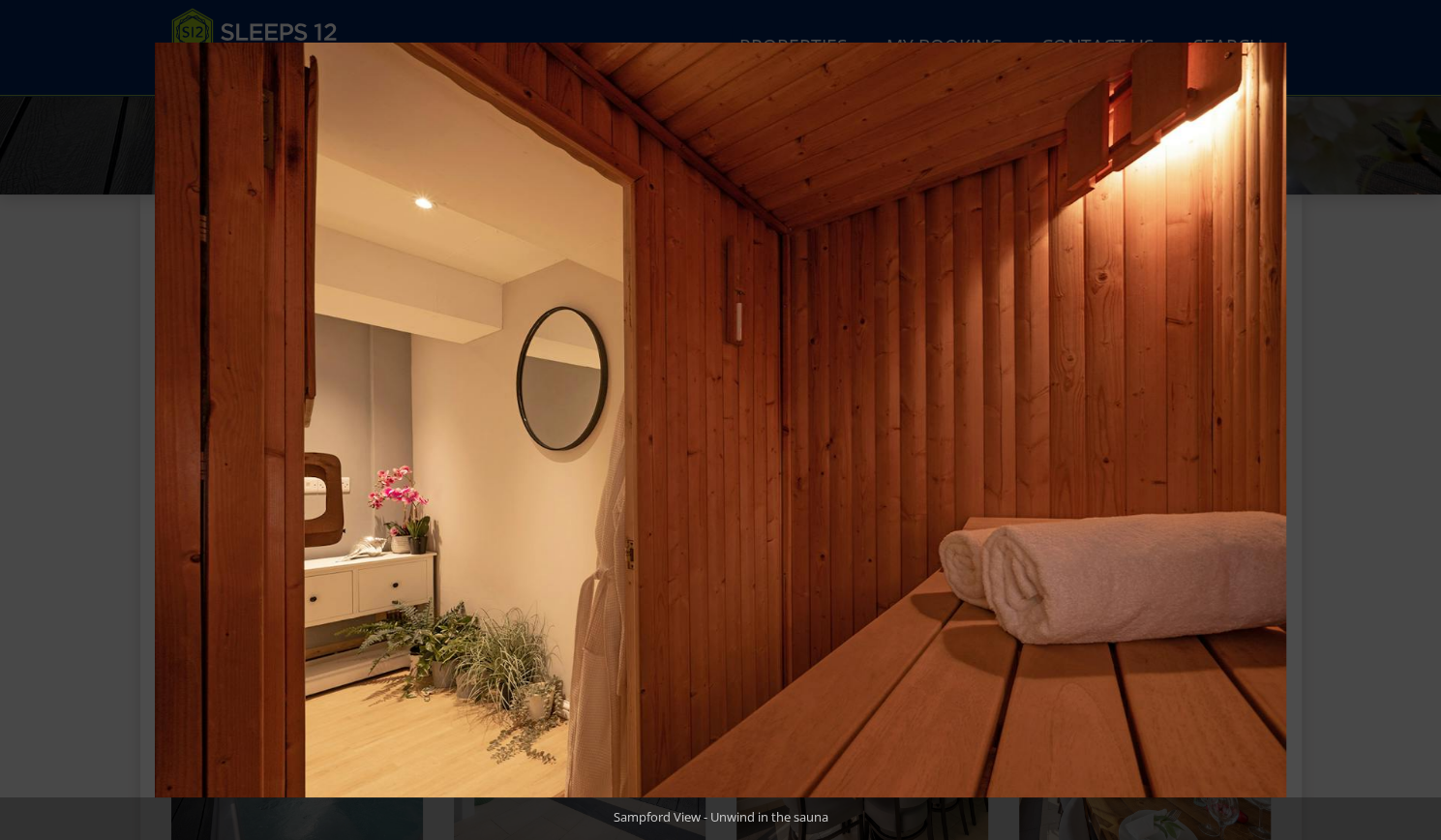 click at bounding box center [1407, 420] 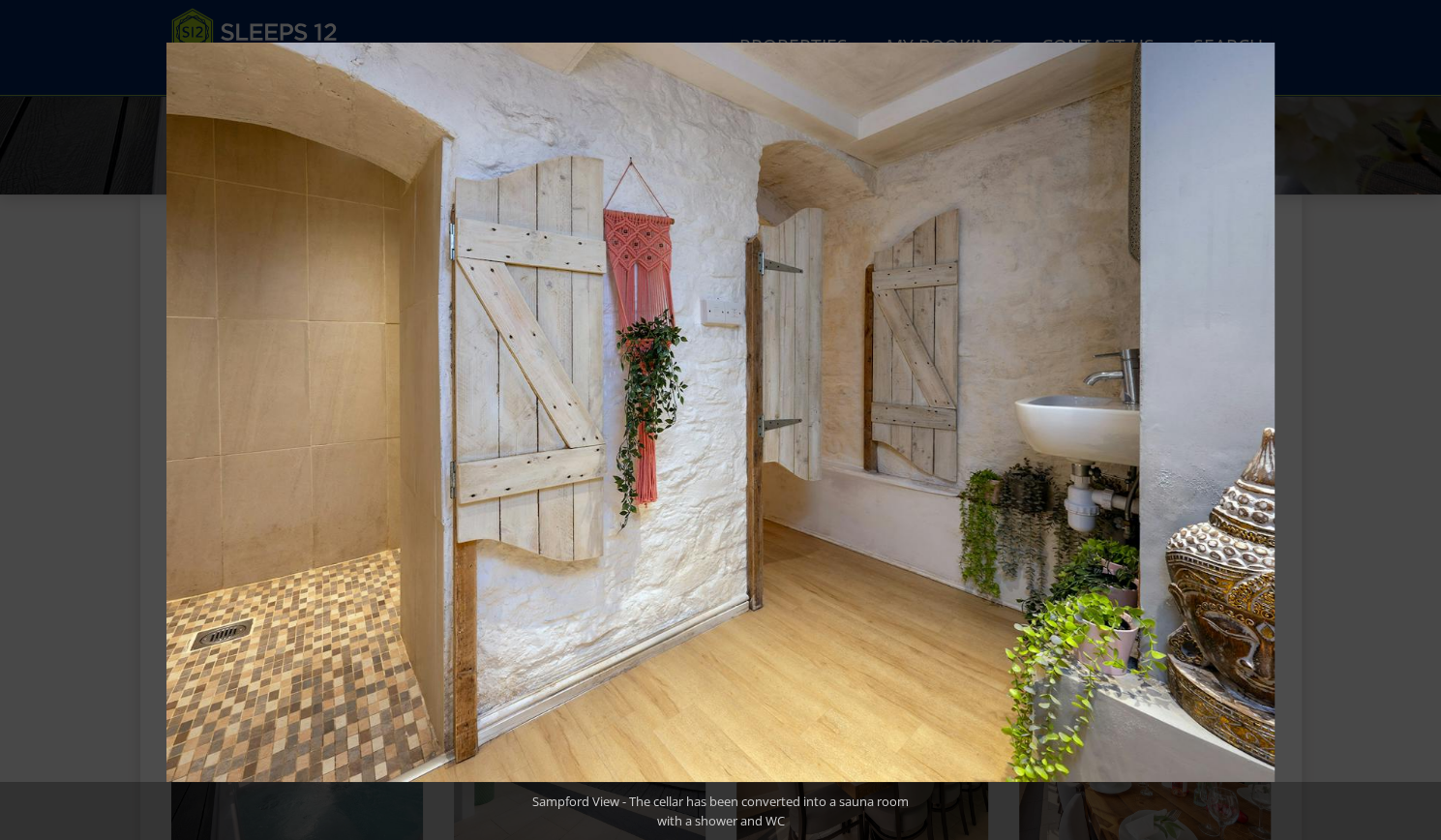 click at bounding box center (1407, 420) 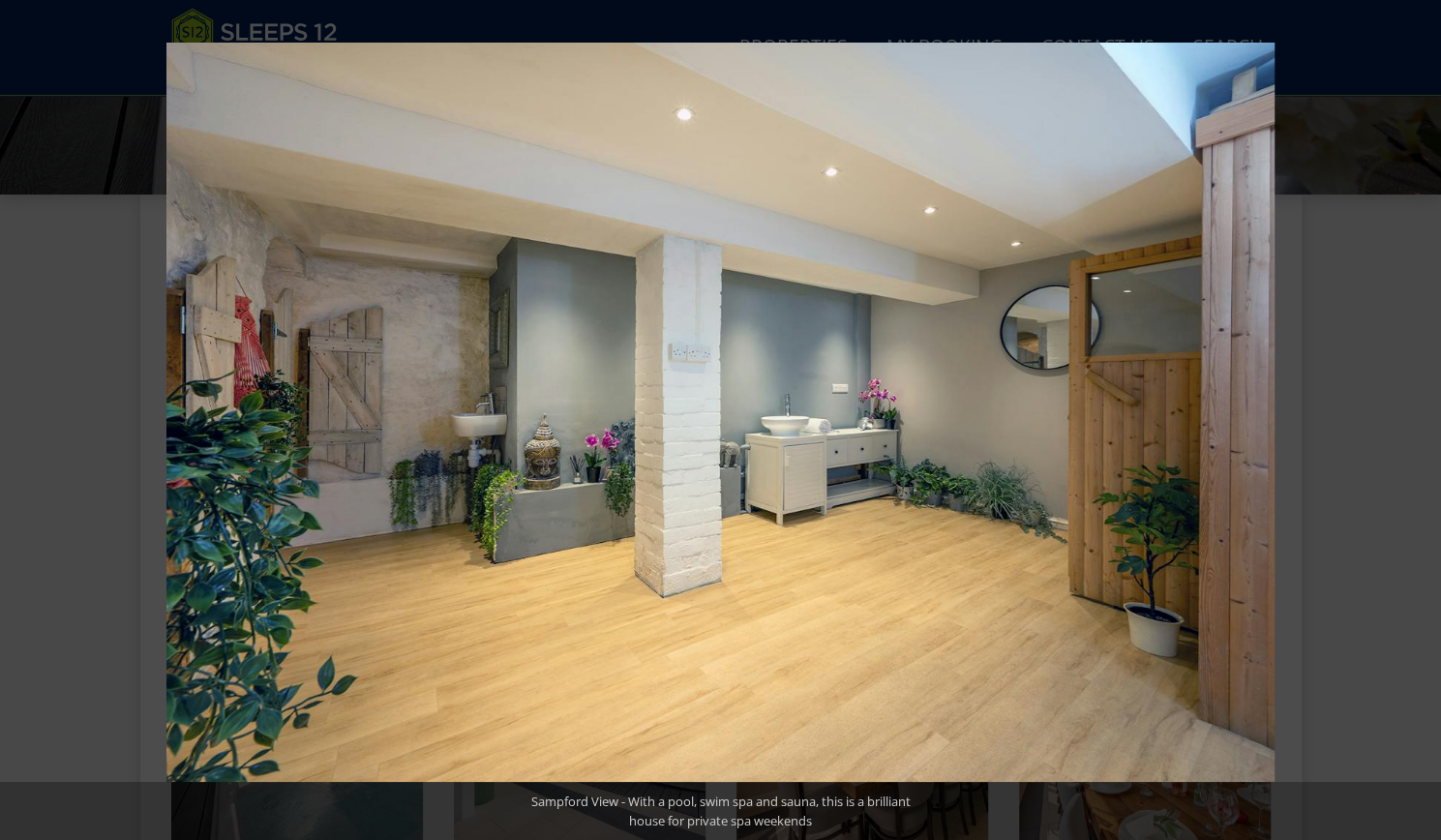 click at bounding box center [1407, 420] 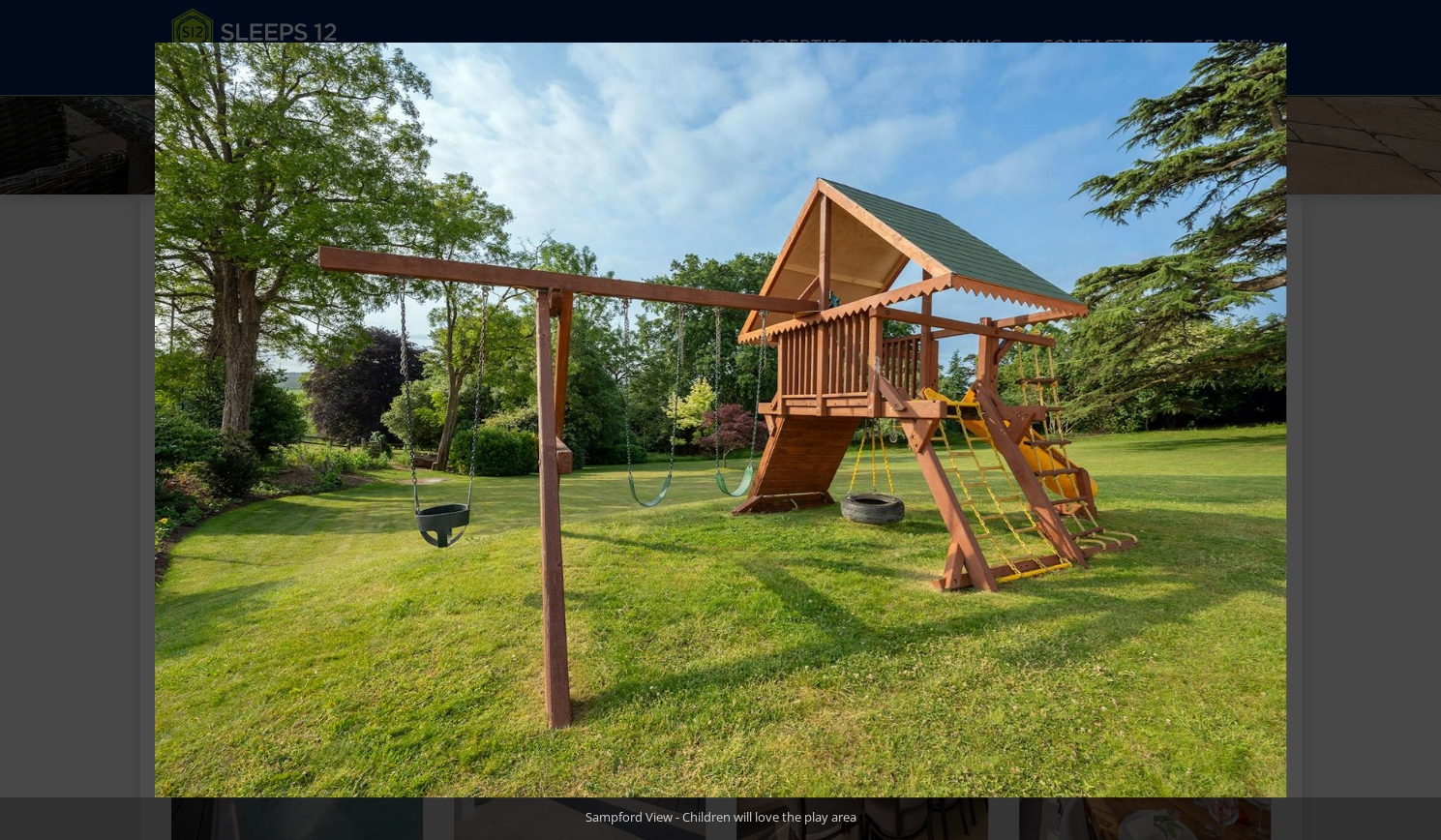 click at bounding box center [1407, 420] 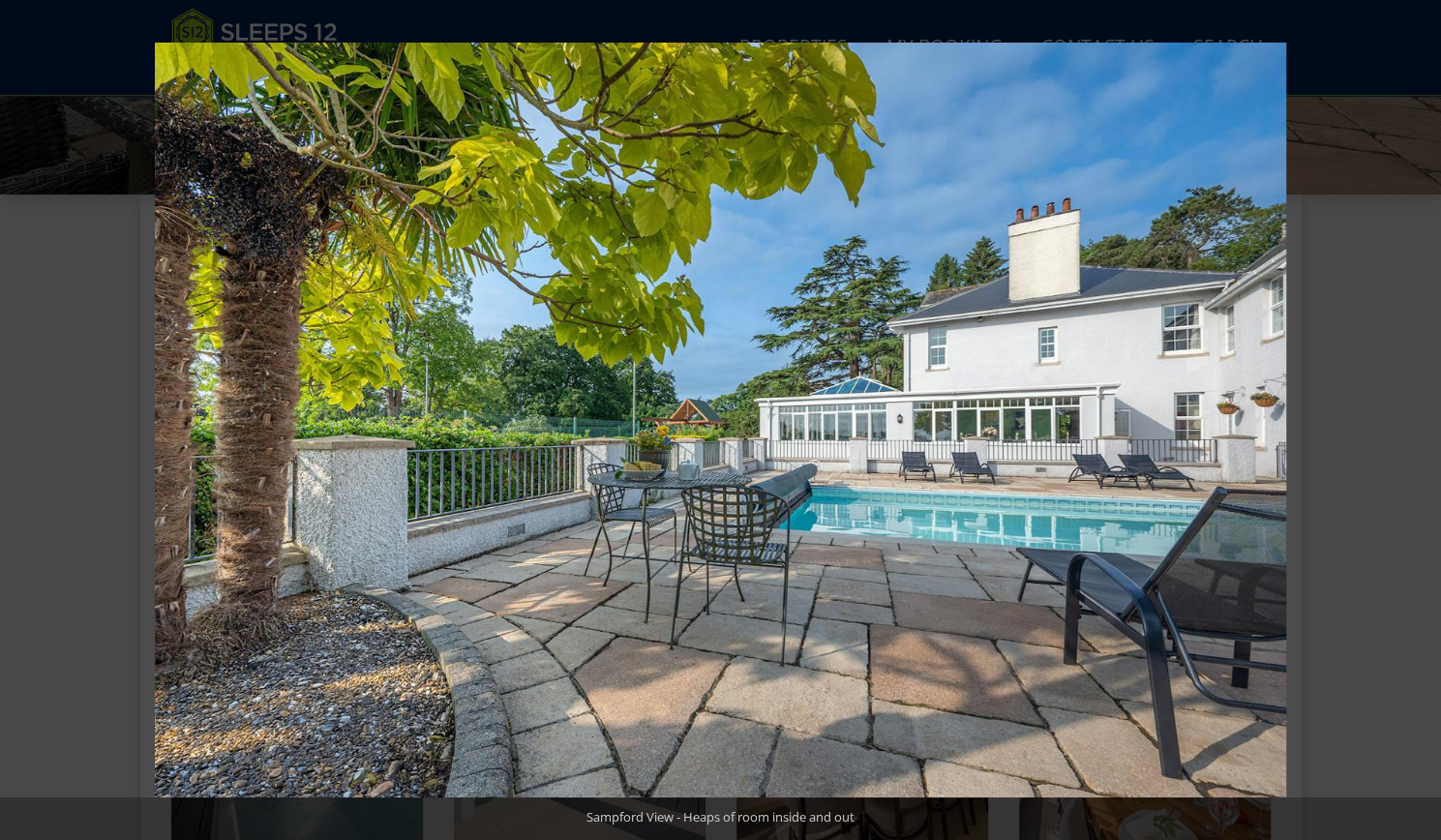 click at bounding box center [1407, 420] 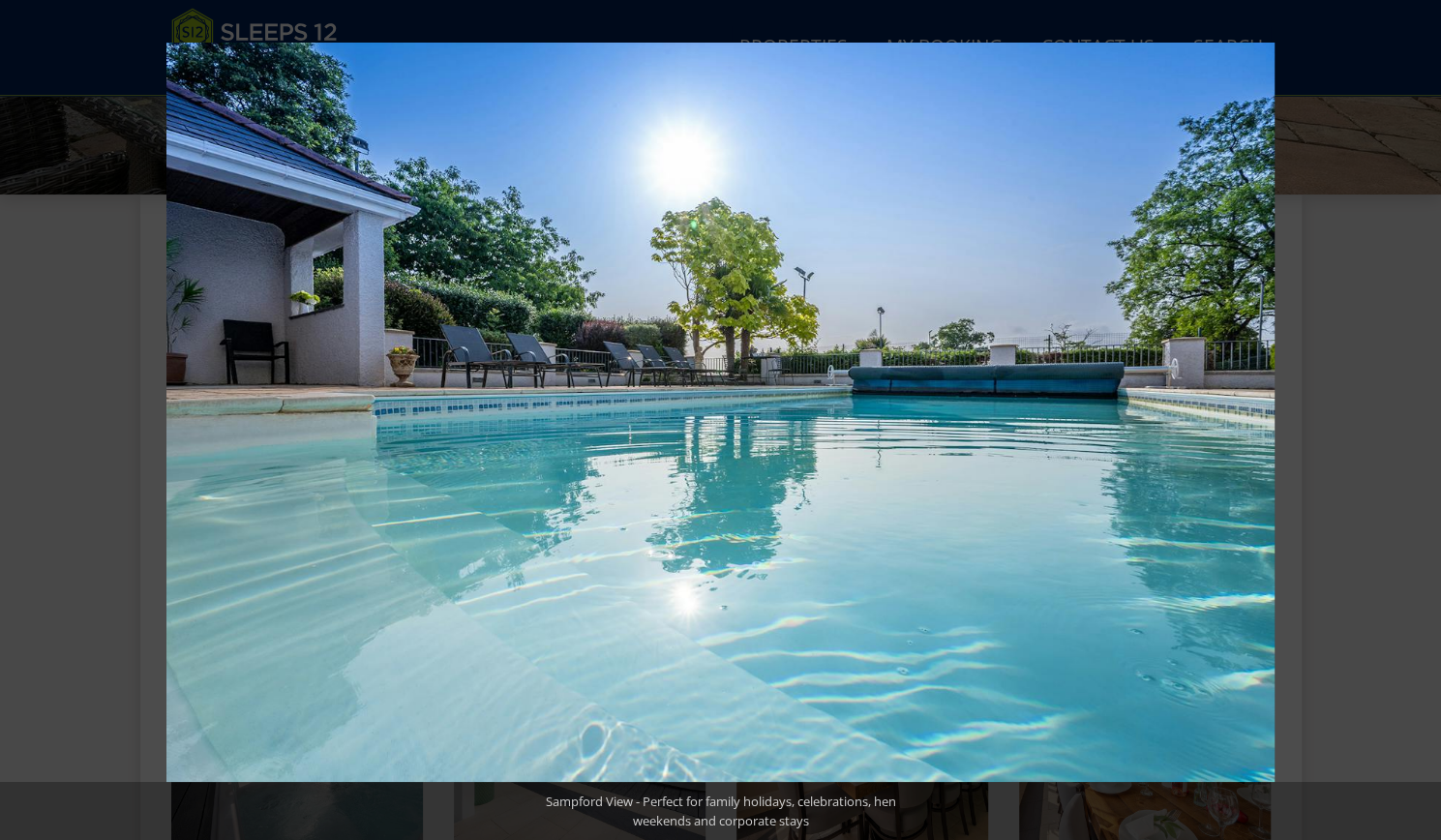 click at bounding box center (1407, 420) 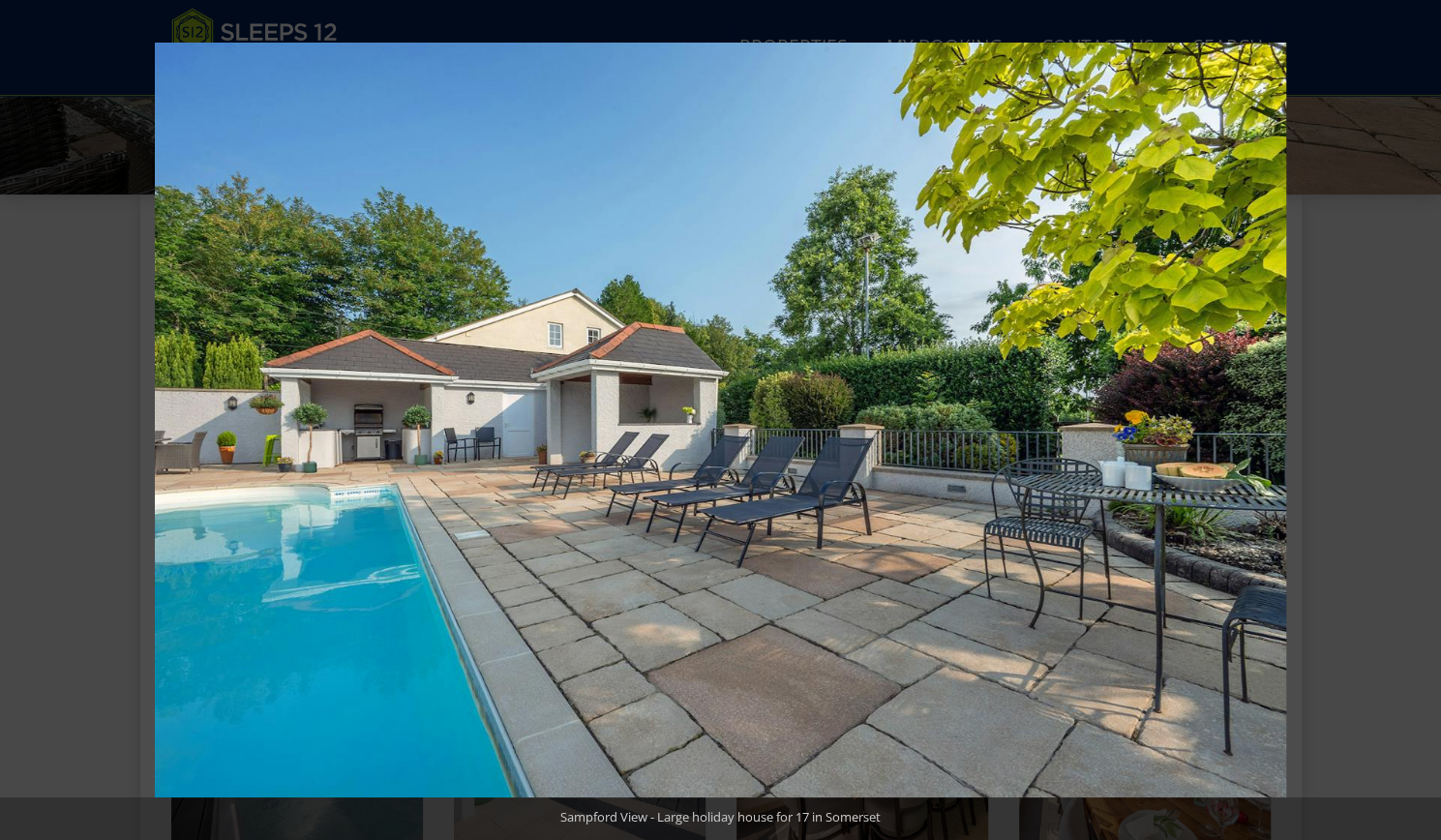 click at bounding box center [1407, 420] 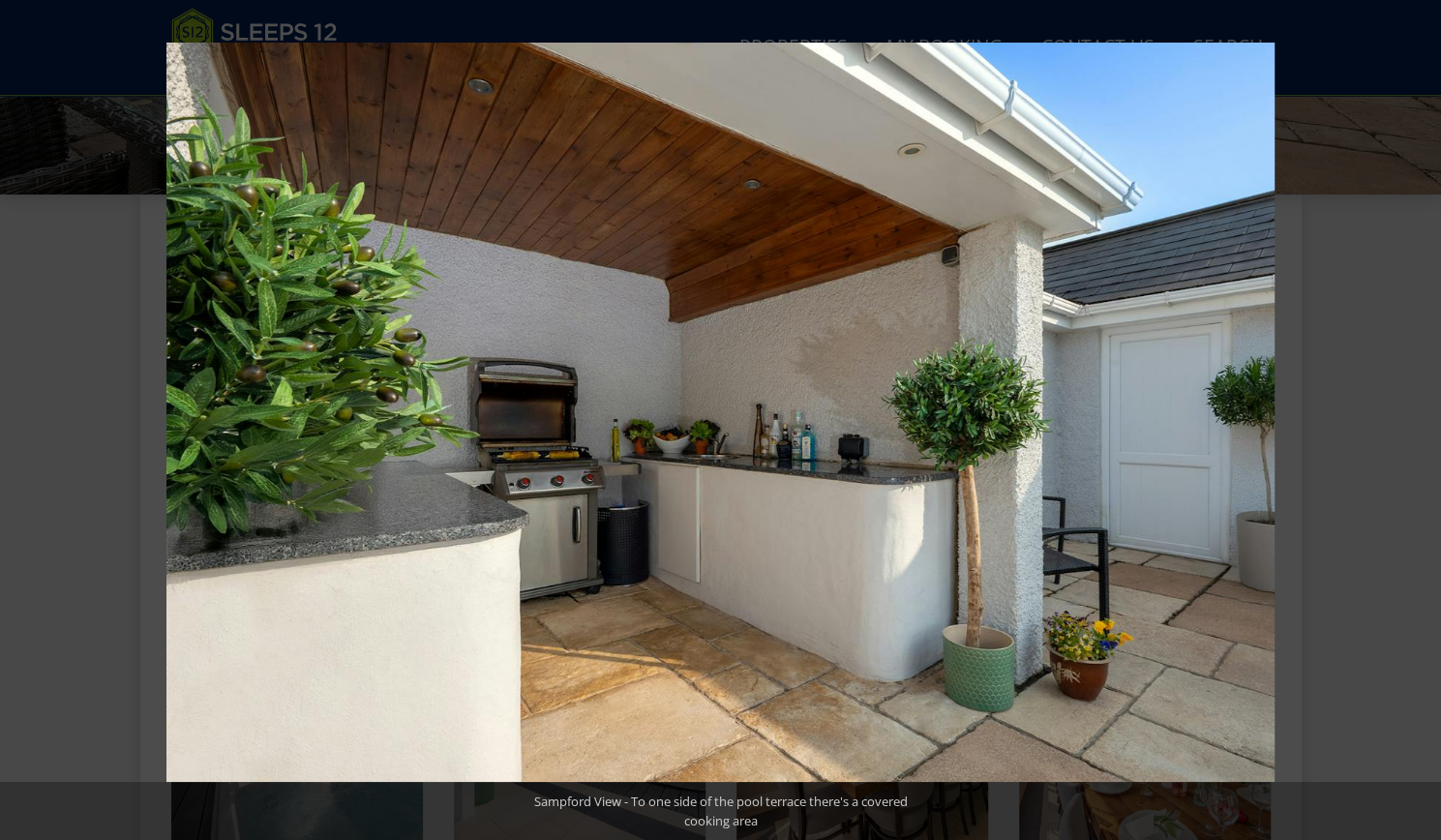 click at bounding box center (1407, 420) 